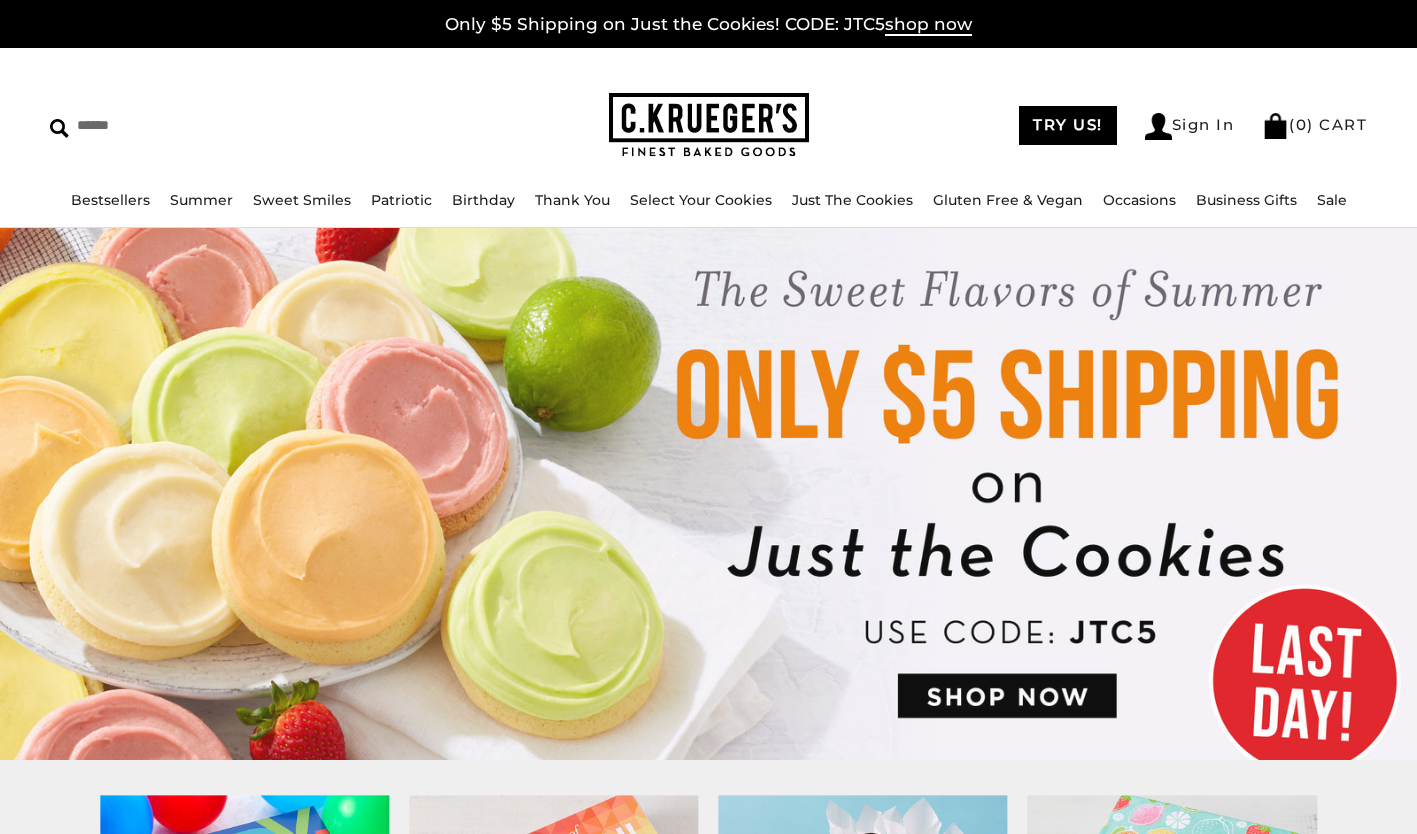 scroll, scrollTop: 0, scrollLeft: 0, axis: both 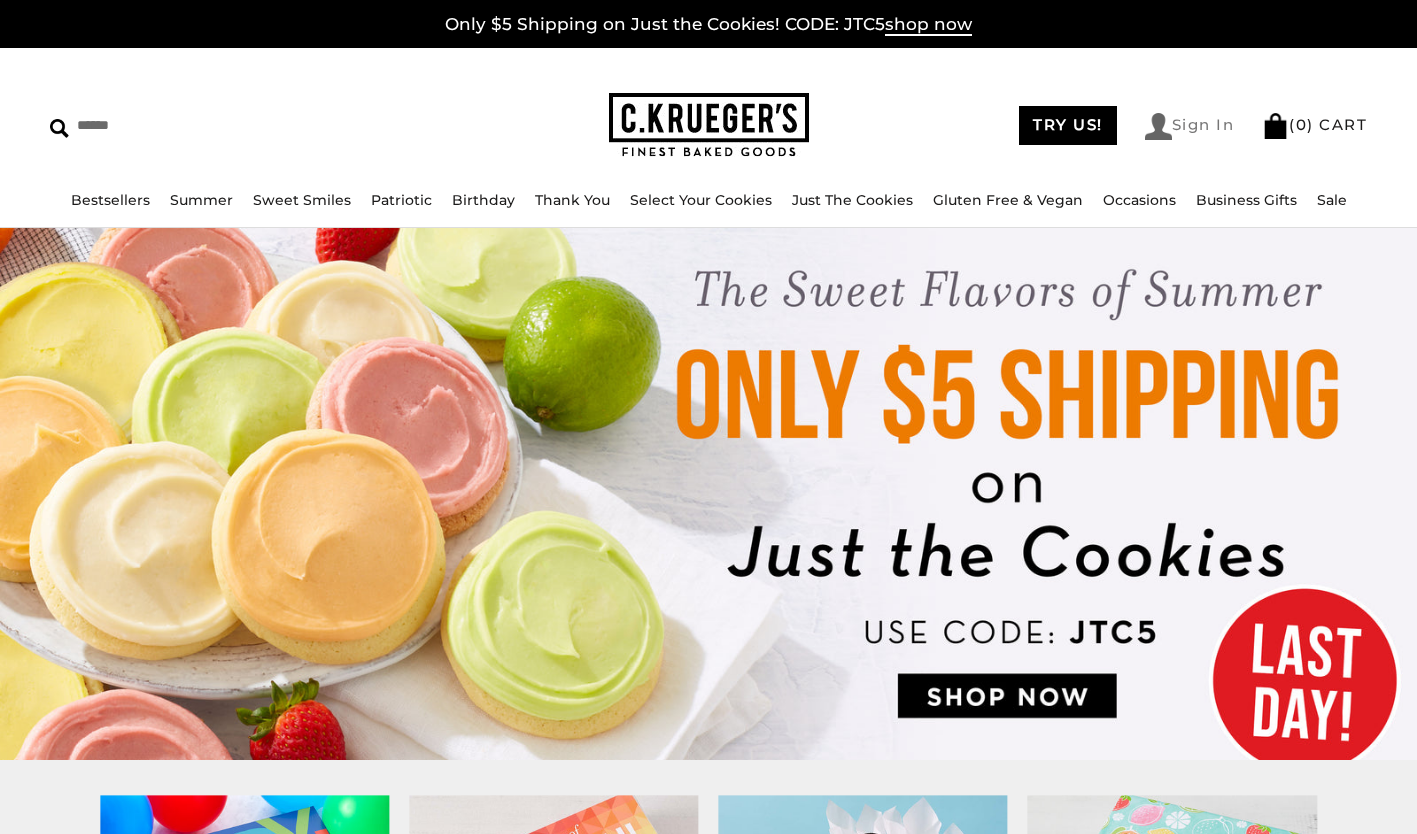 click on "Sign In" at bounding box center (1190, 126) 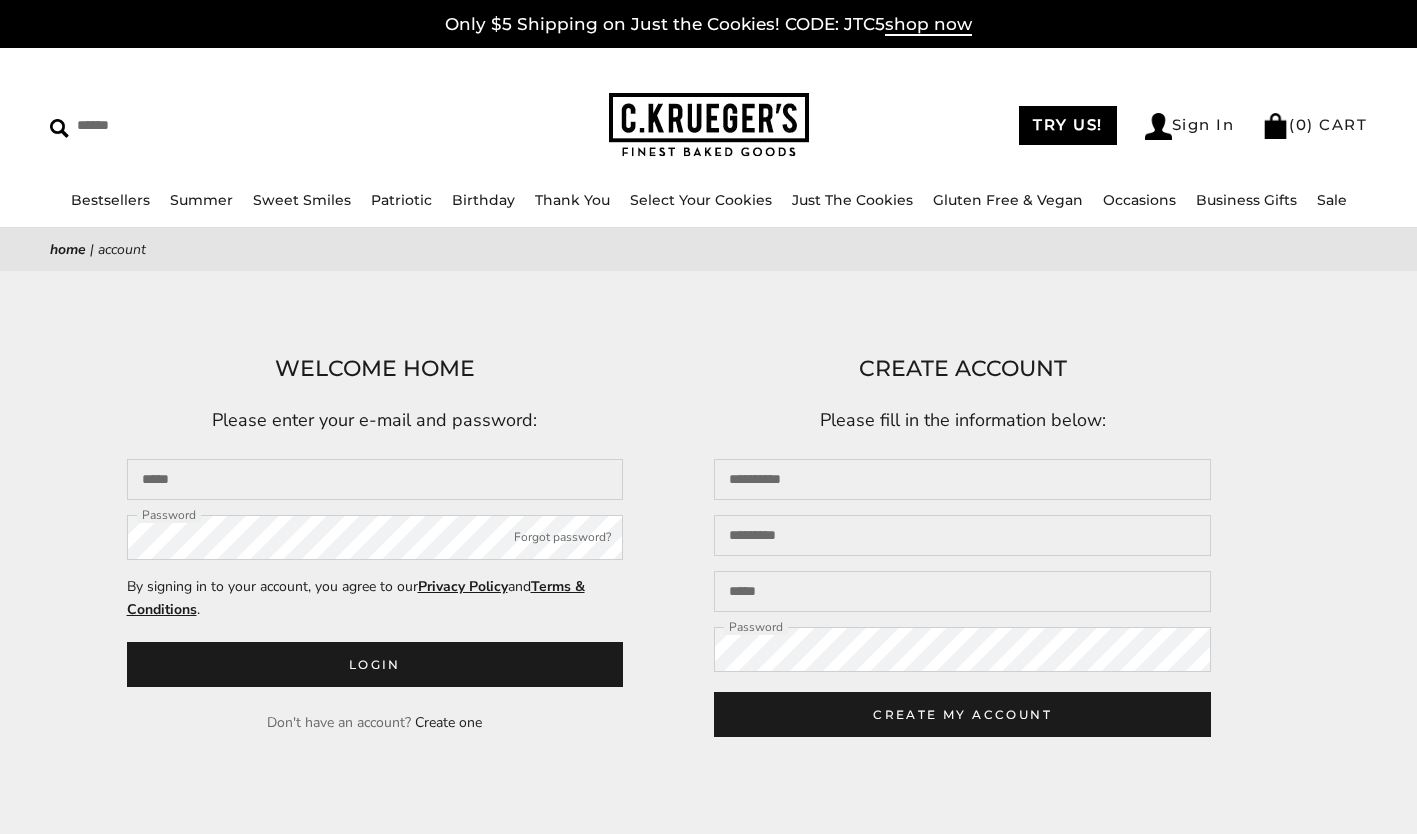 scroll, scrollTop: 0, scrollLeft: 0, axis: both 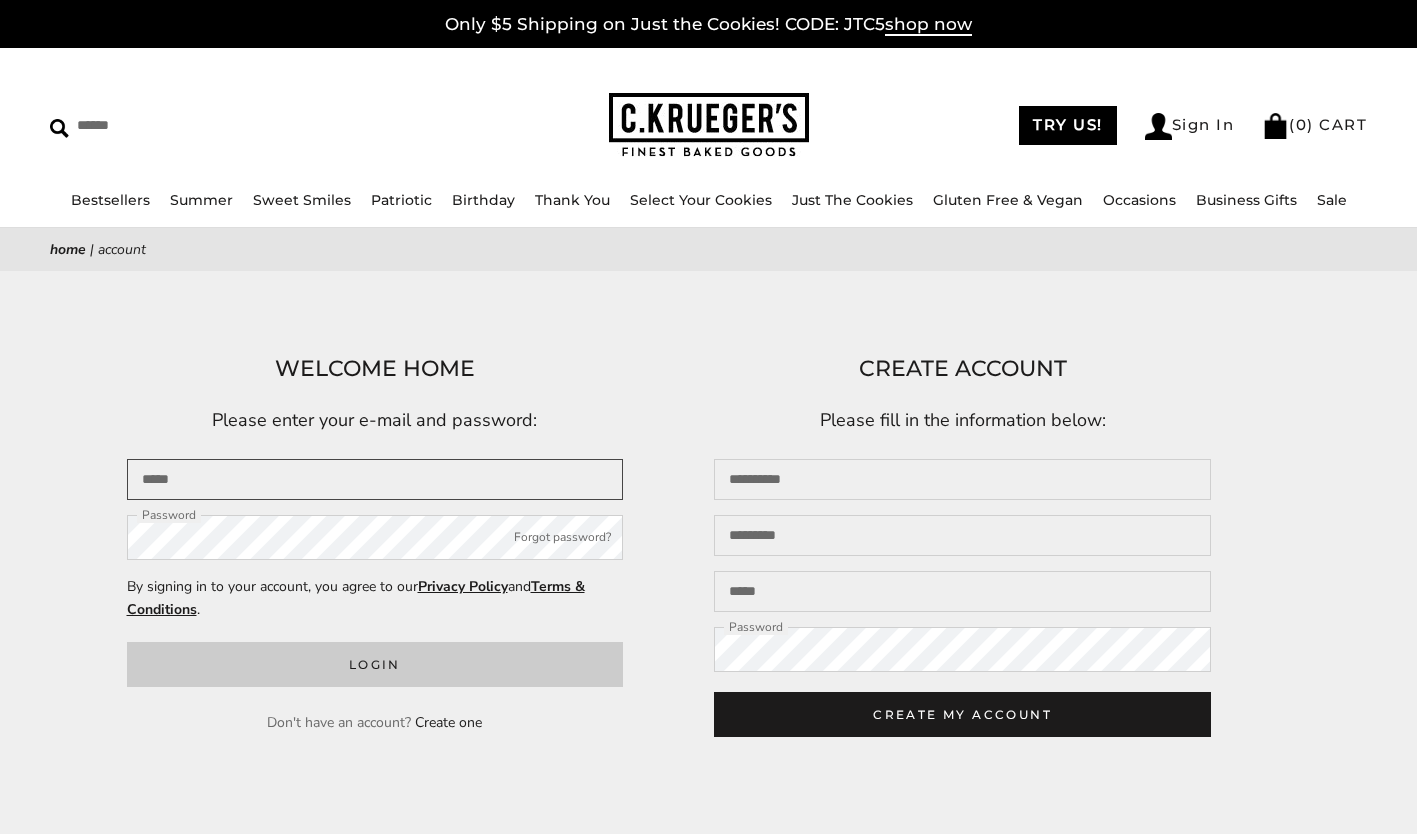 type on "**********" 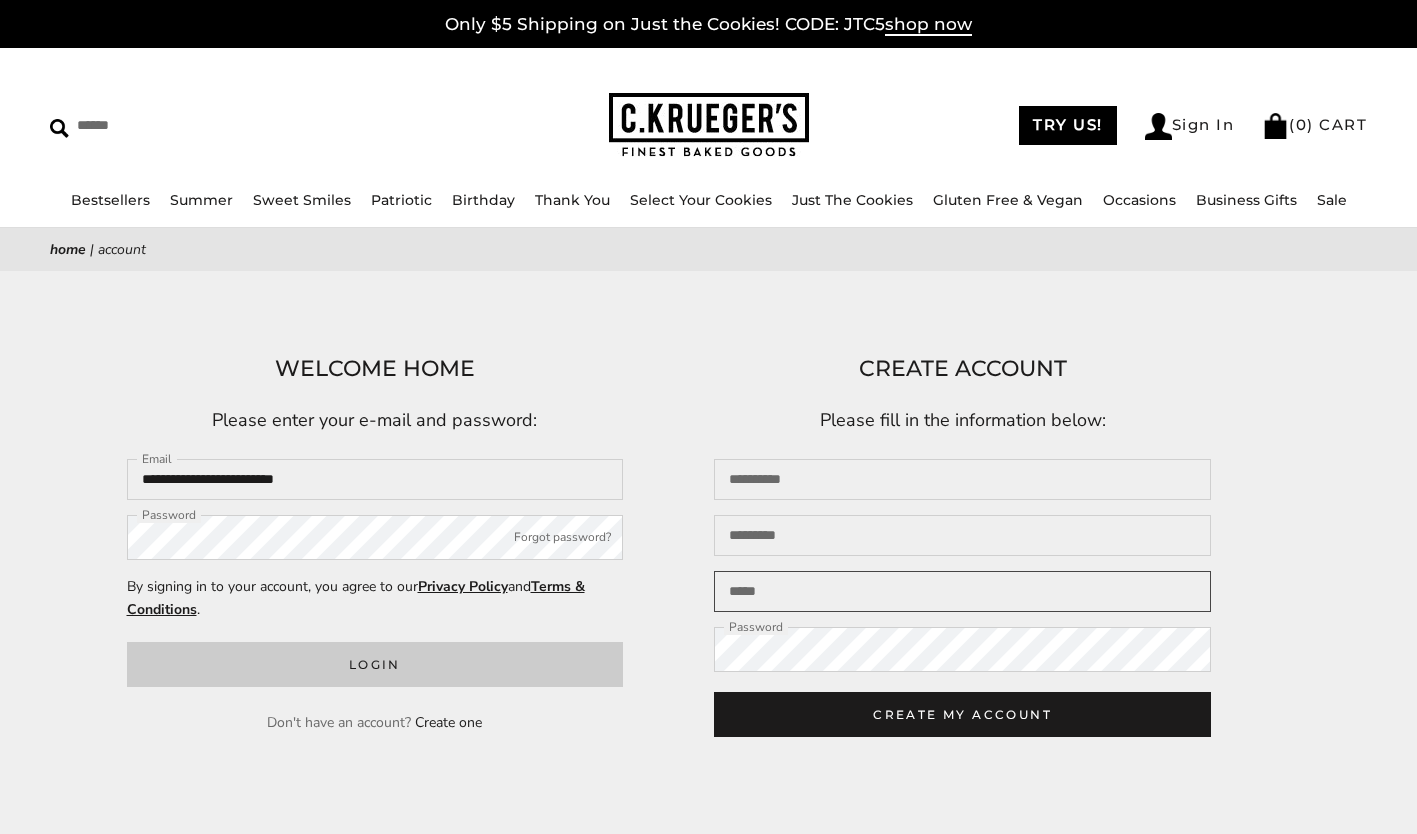 type on "**********" 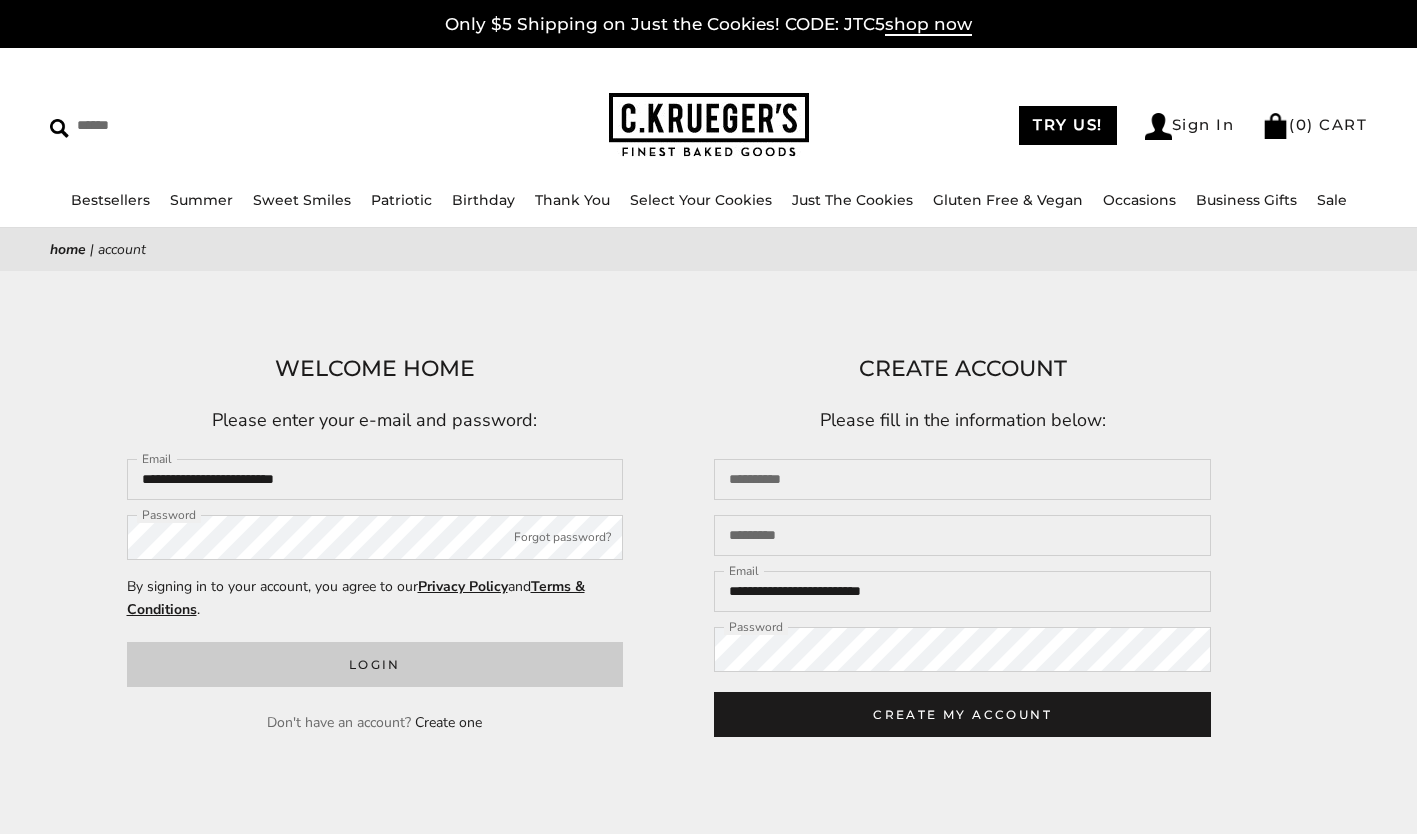 click on "Login" at bounding box center (375, 664) 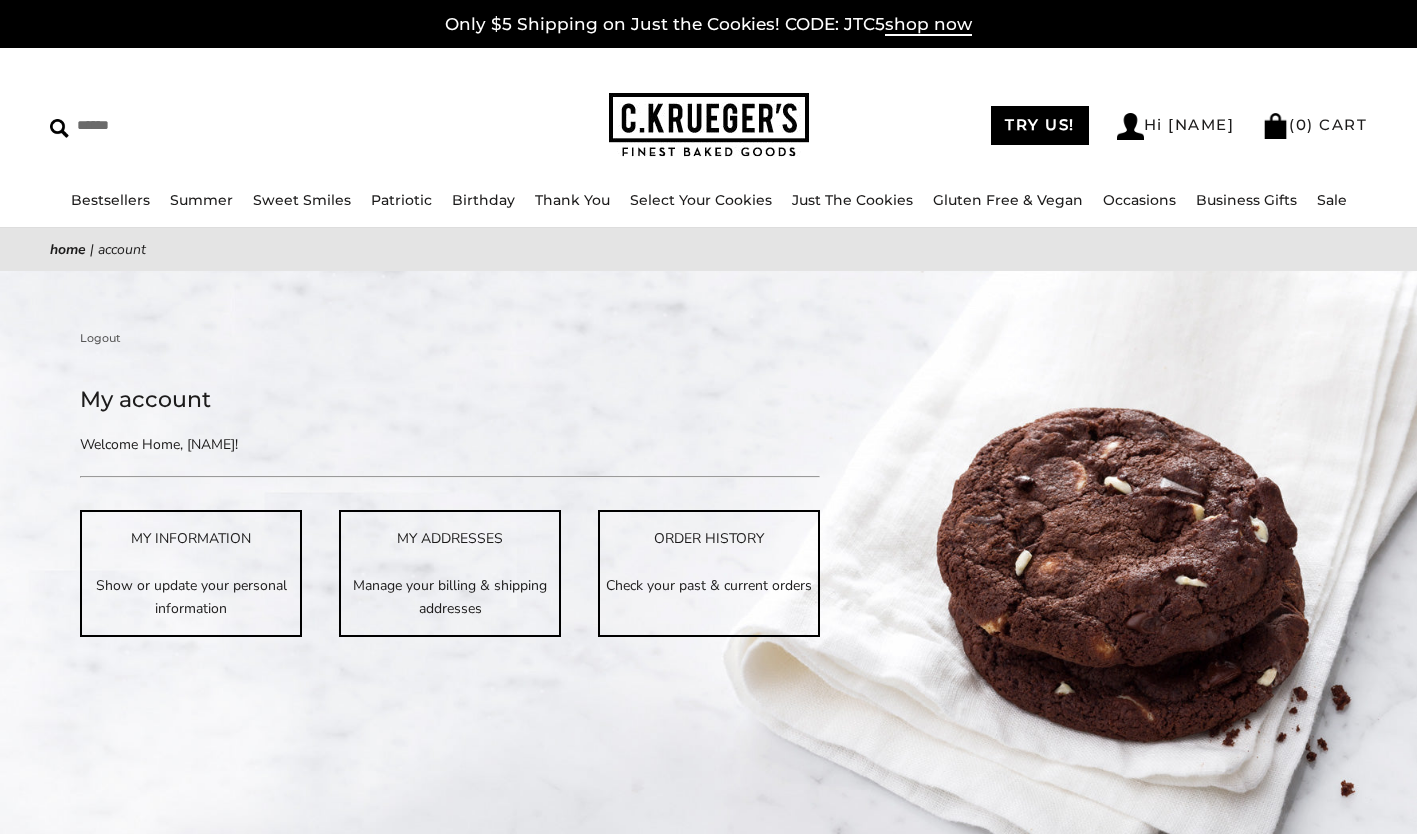 scroll, scrollTop: 0, scrollLeft: 0, axis: both 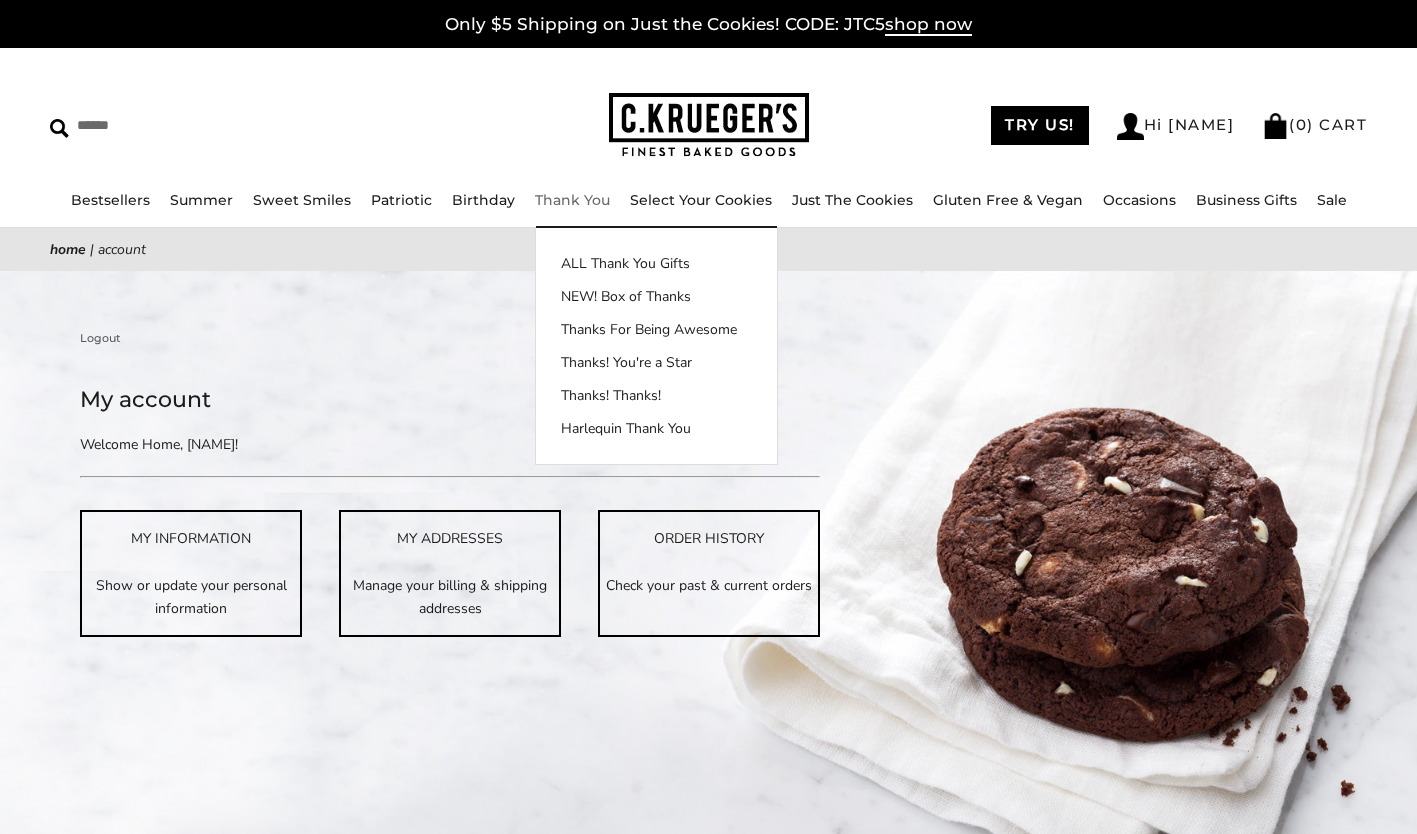 click on "Thank You" at bounding box center [572, 200] 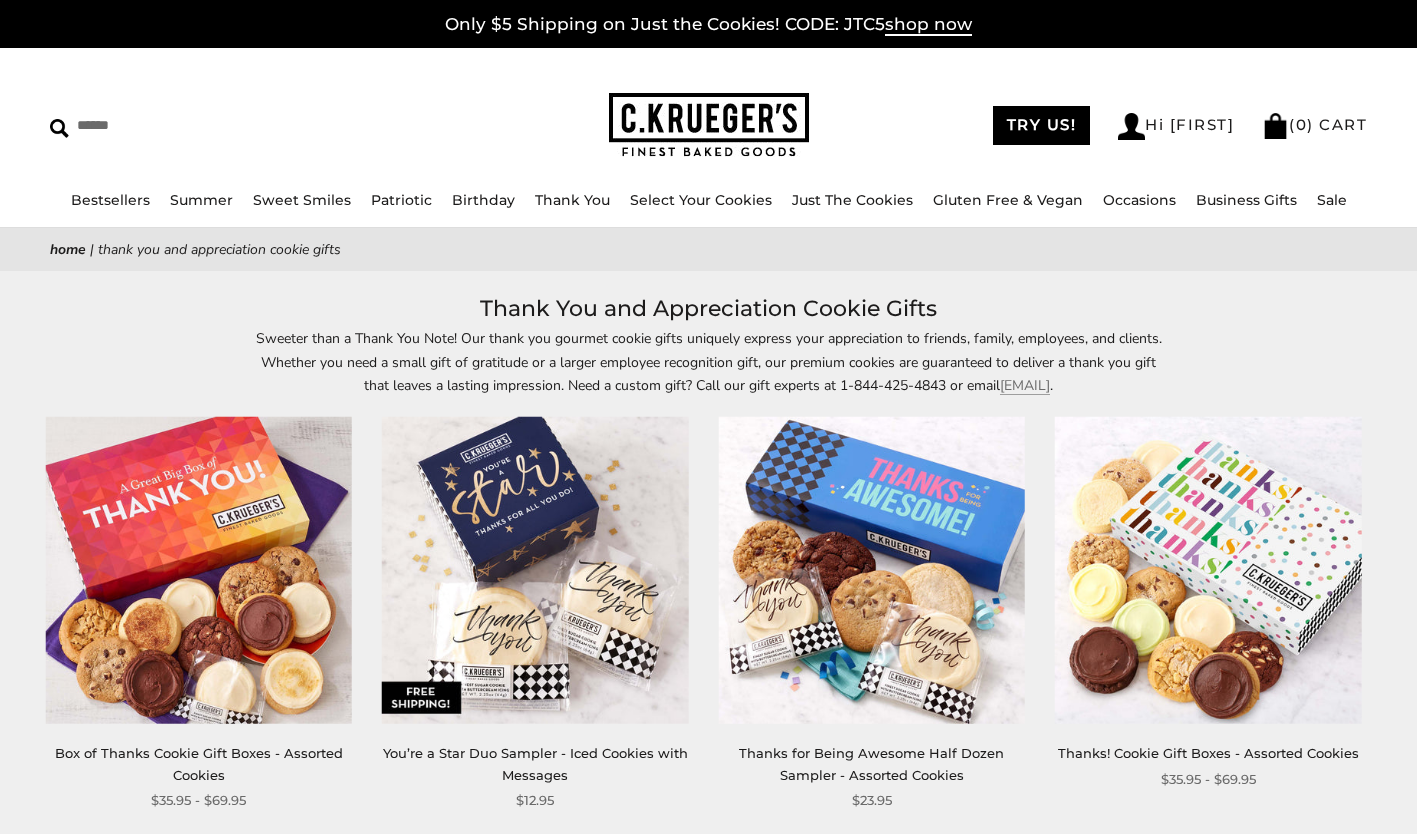 scroll, scrollTop: 0, scrollLeft: 0, axis: both 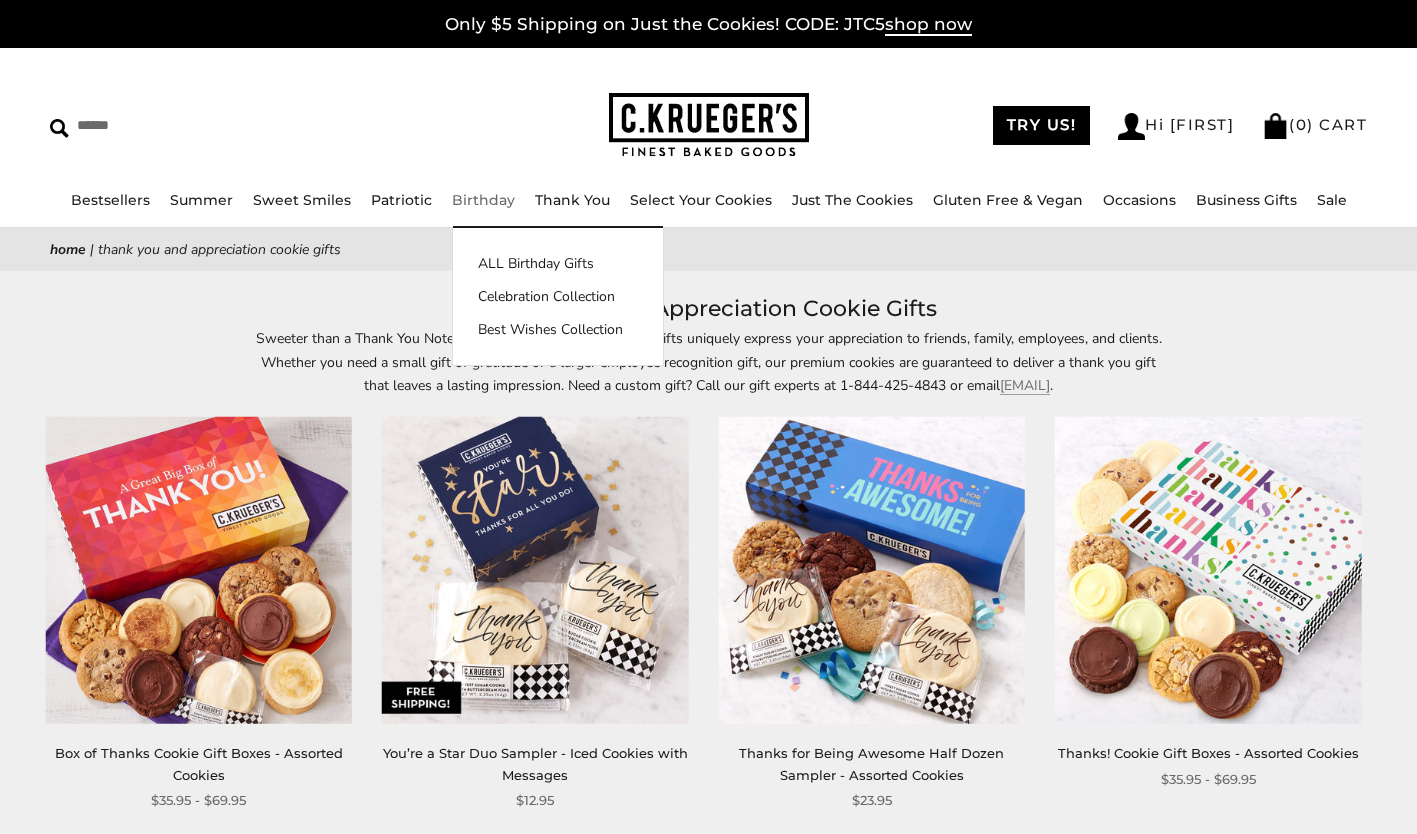 click on "Birthday" at bounding box center (483, 200) 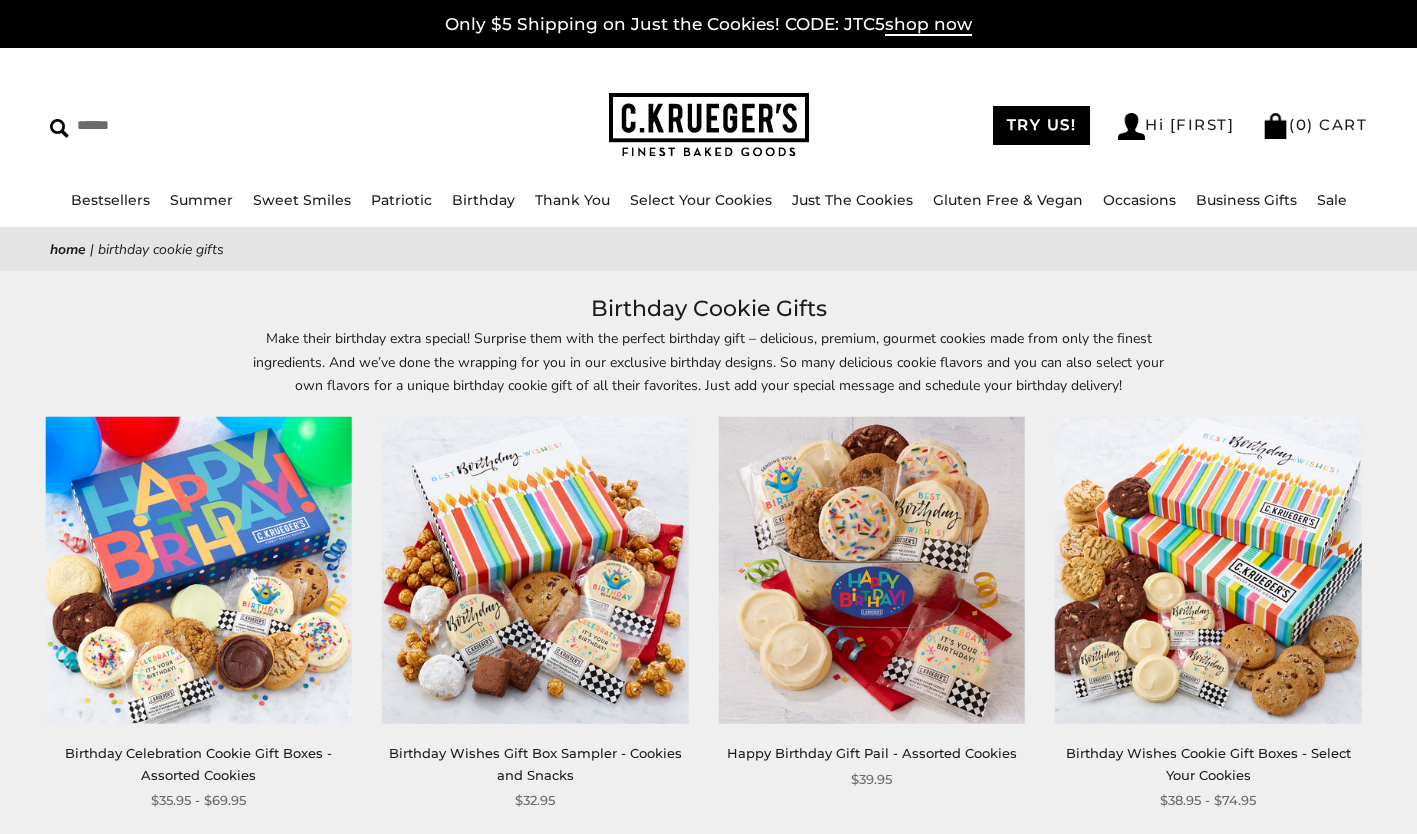 scroll, scrollTop: 0, scrollLeft: 0, axis: both 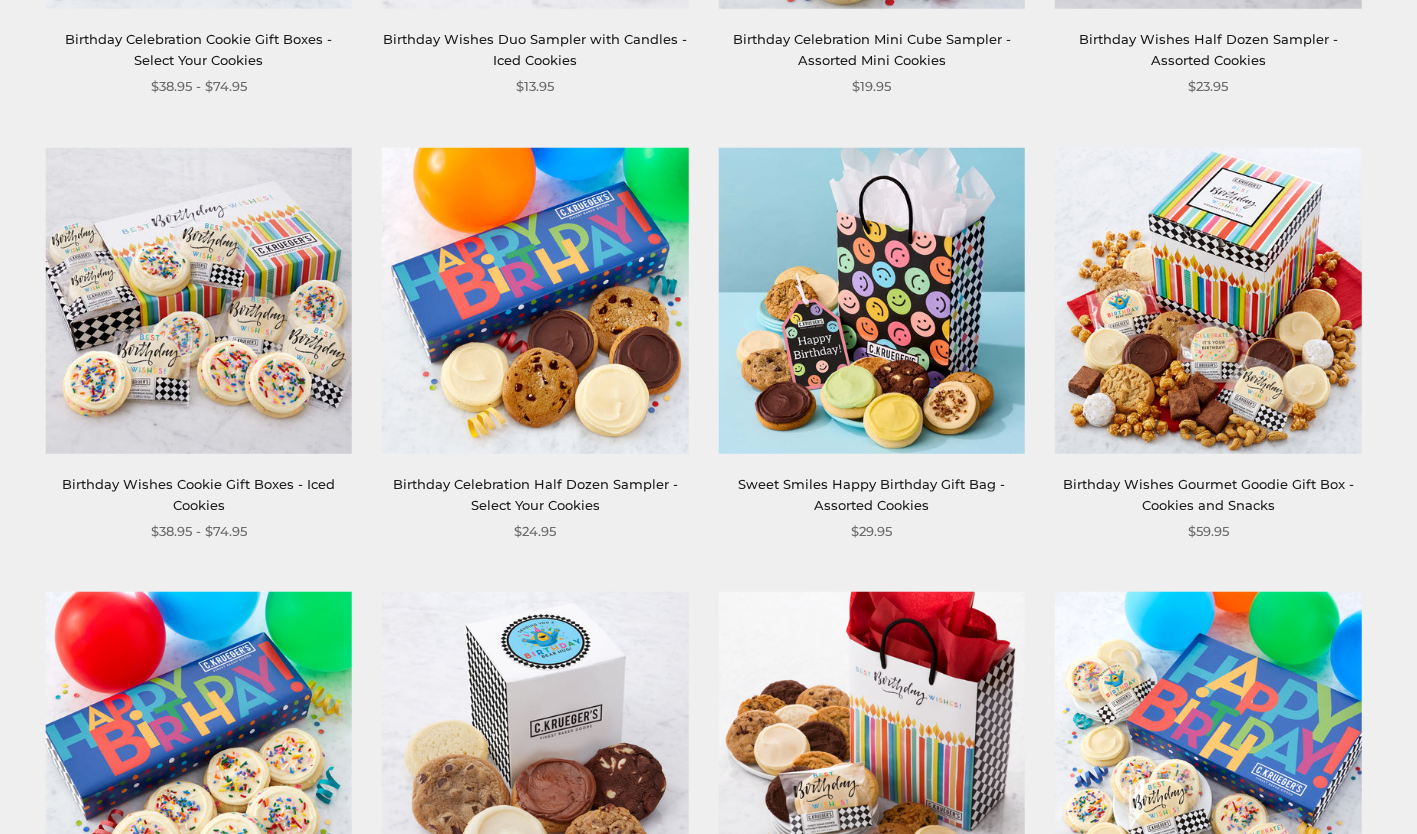 click at bounding box center (871, 300) 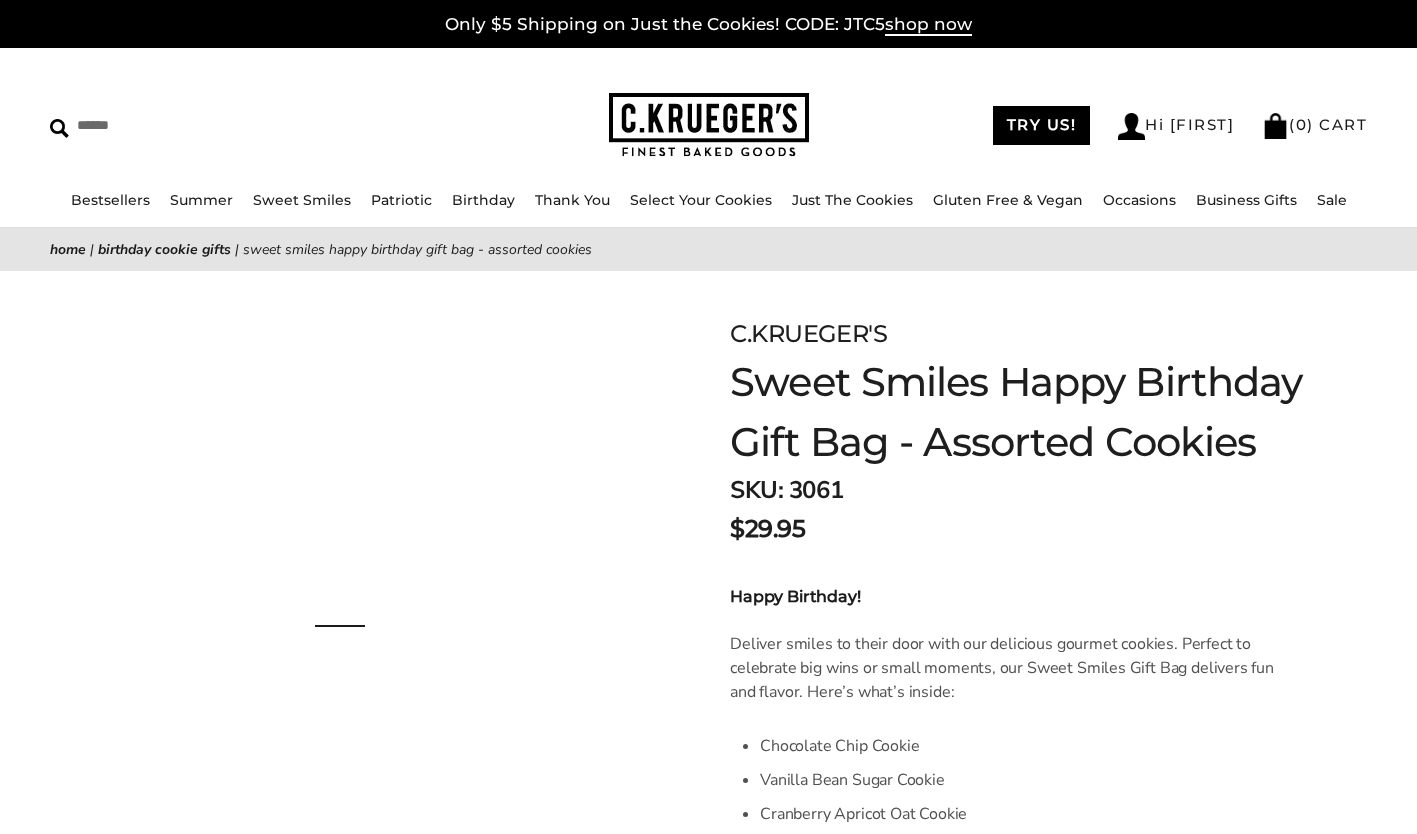 scroll, scrollTop: 0, scrollLeft: 0, axis: both 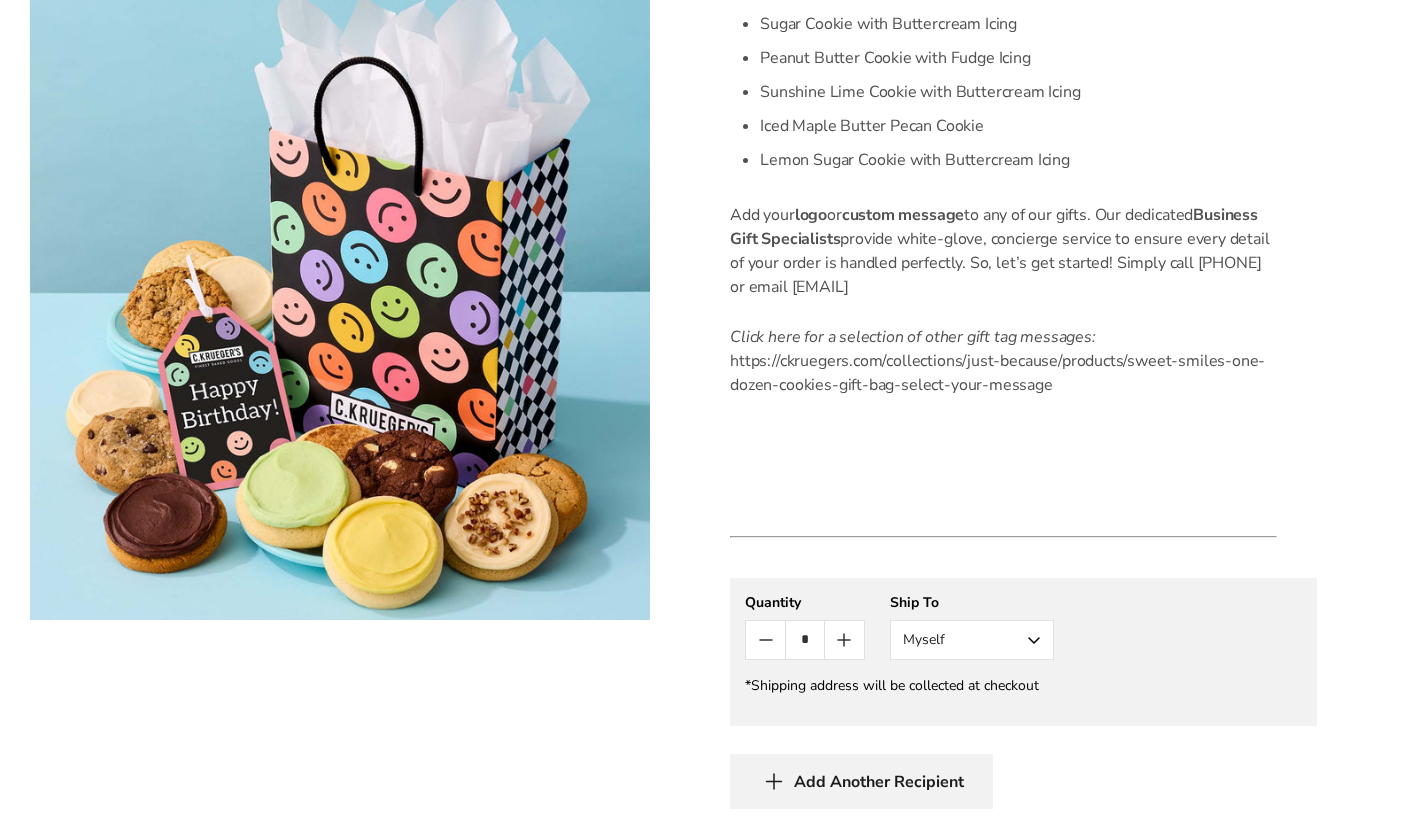 click on "Myself" at bounding box center (972, 640) 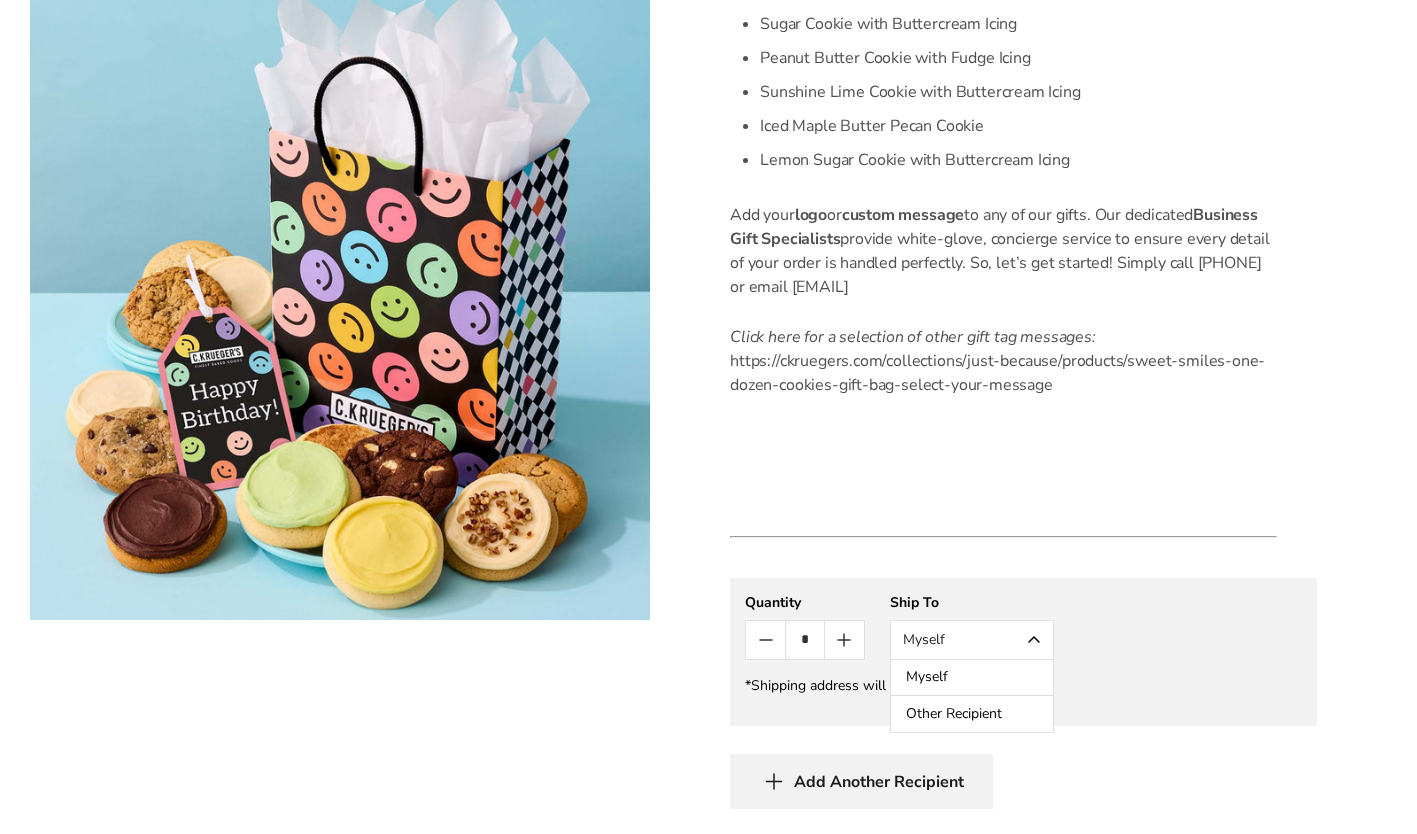 click on "Other Recipient" at bounding box center [972, 714] 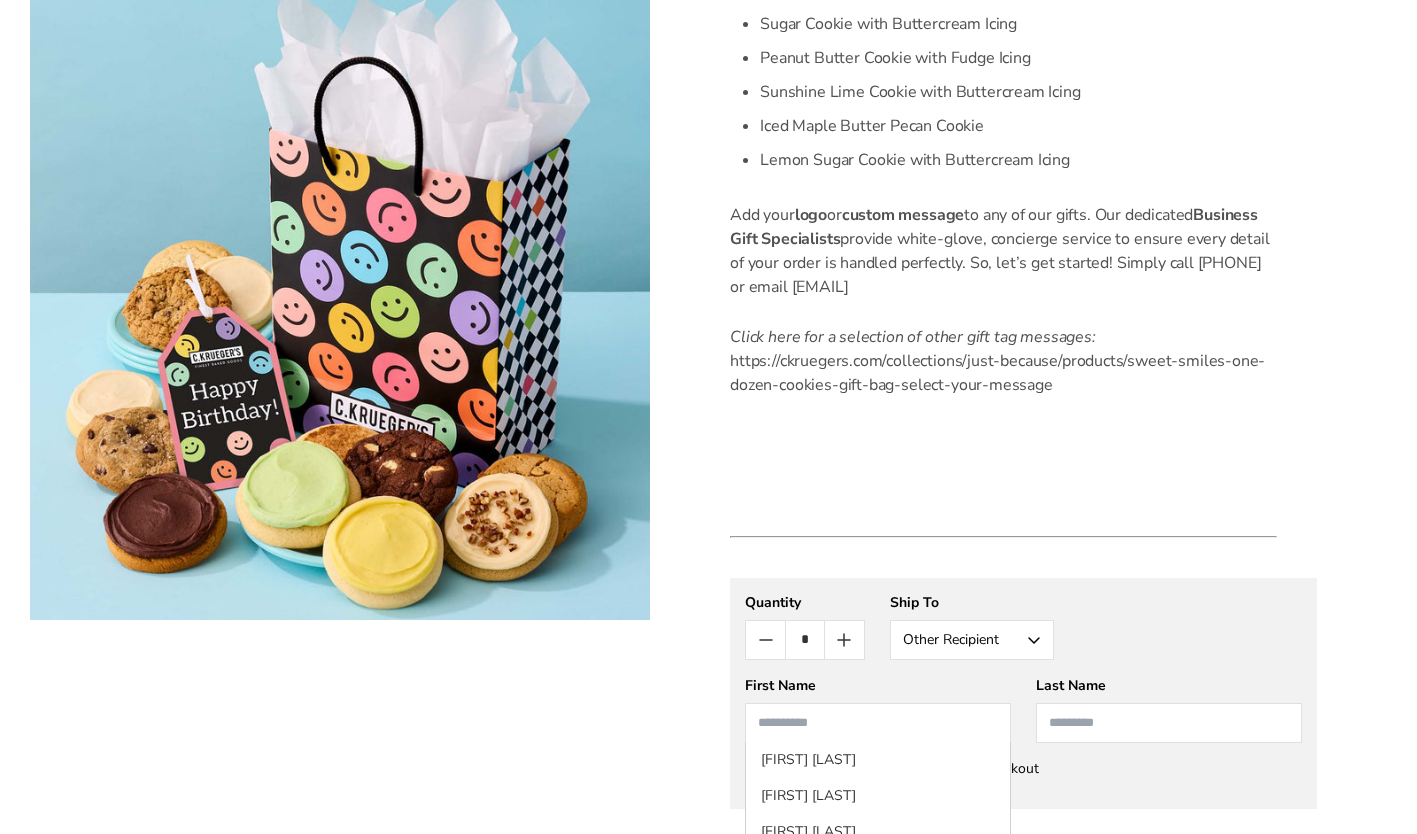 click at bounding box center (878, 723) 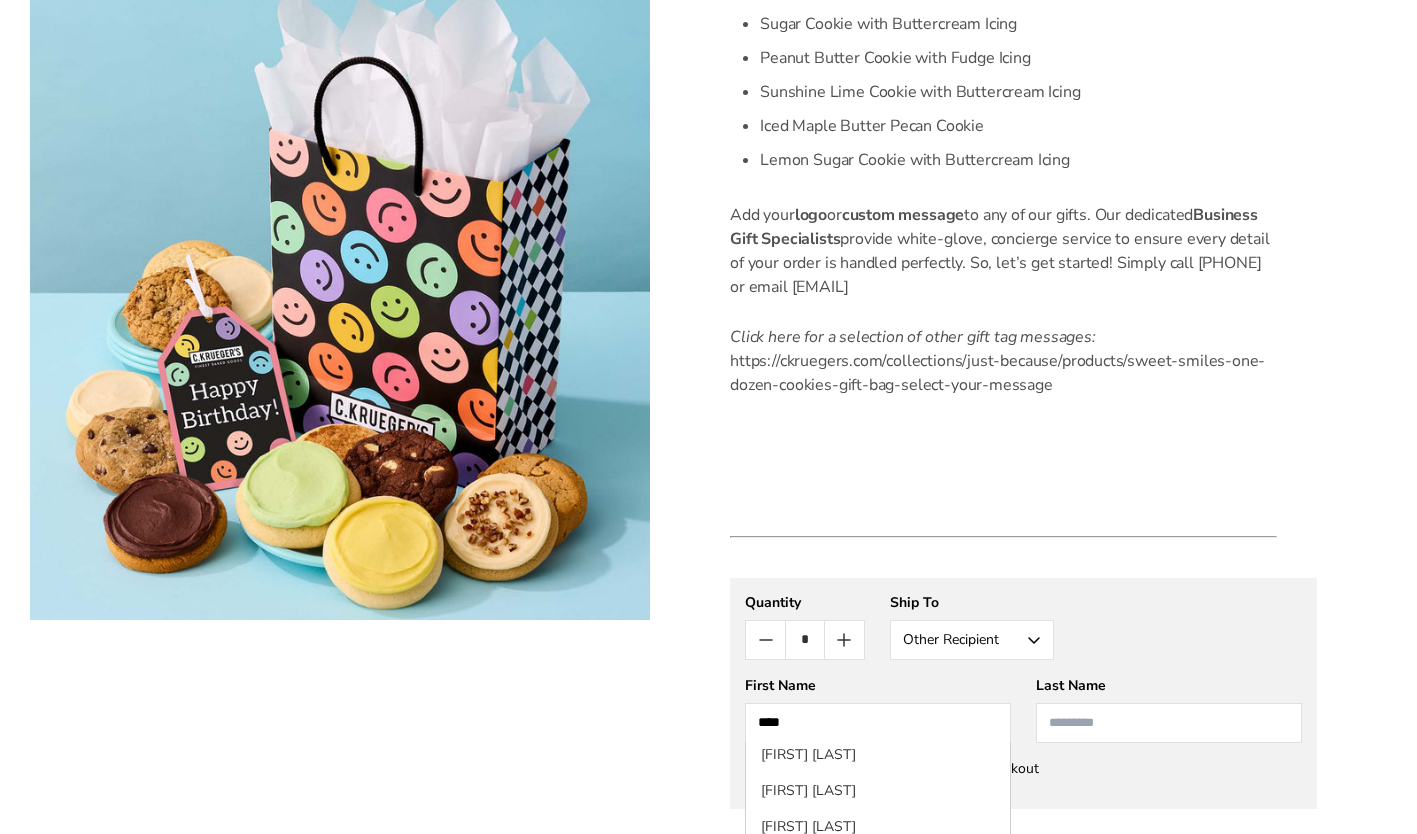 scroll, scrollTop: 75, scrollLeft: 0, axis: vertical 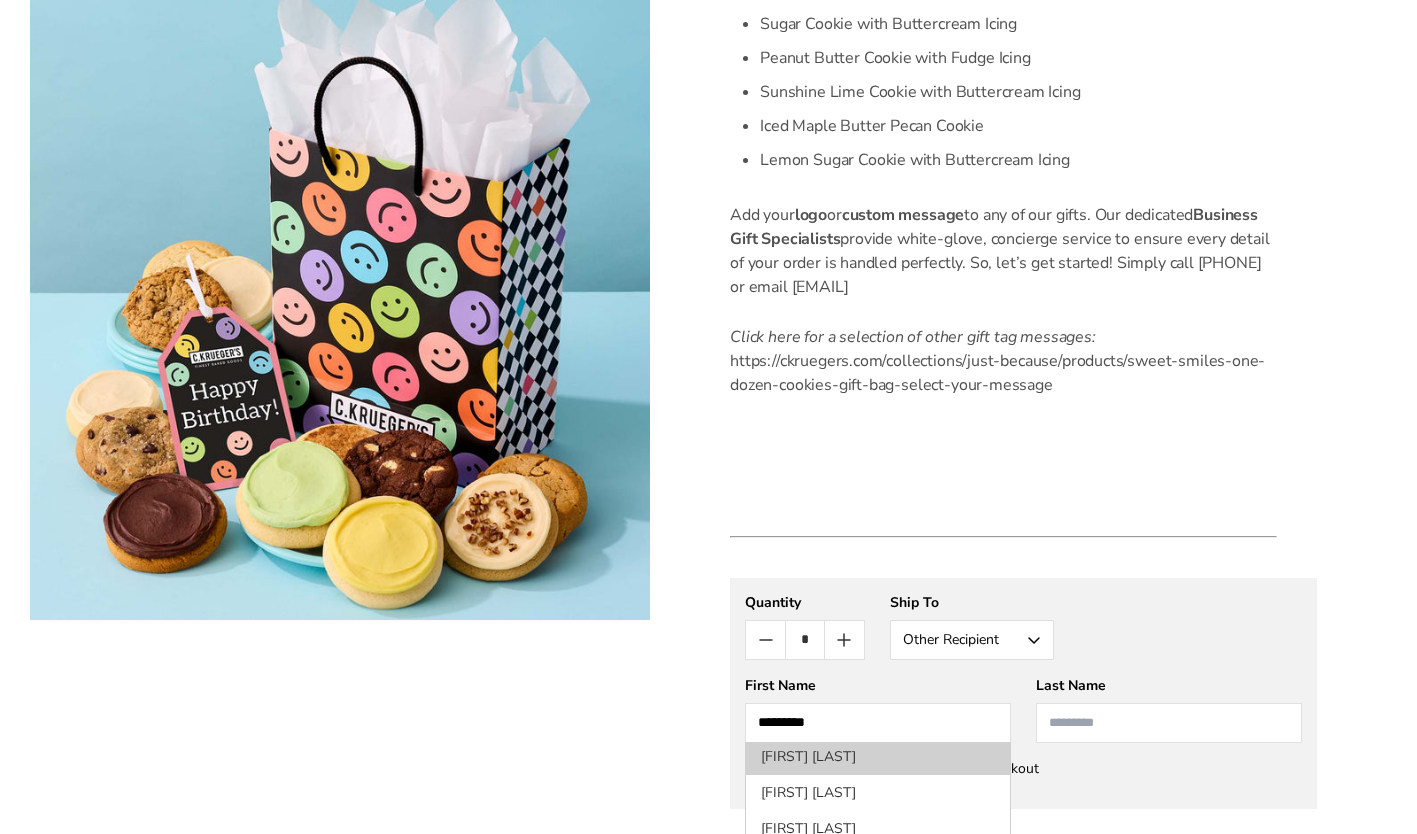 type on "*********" 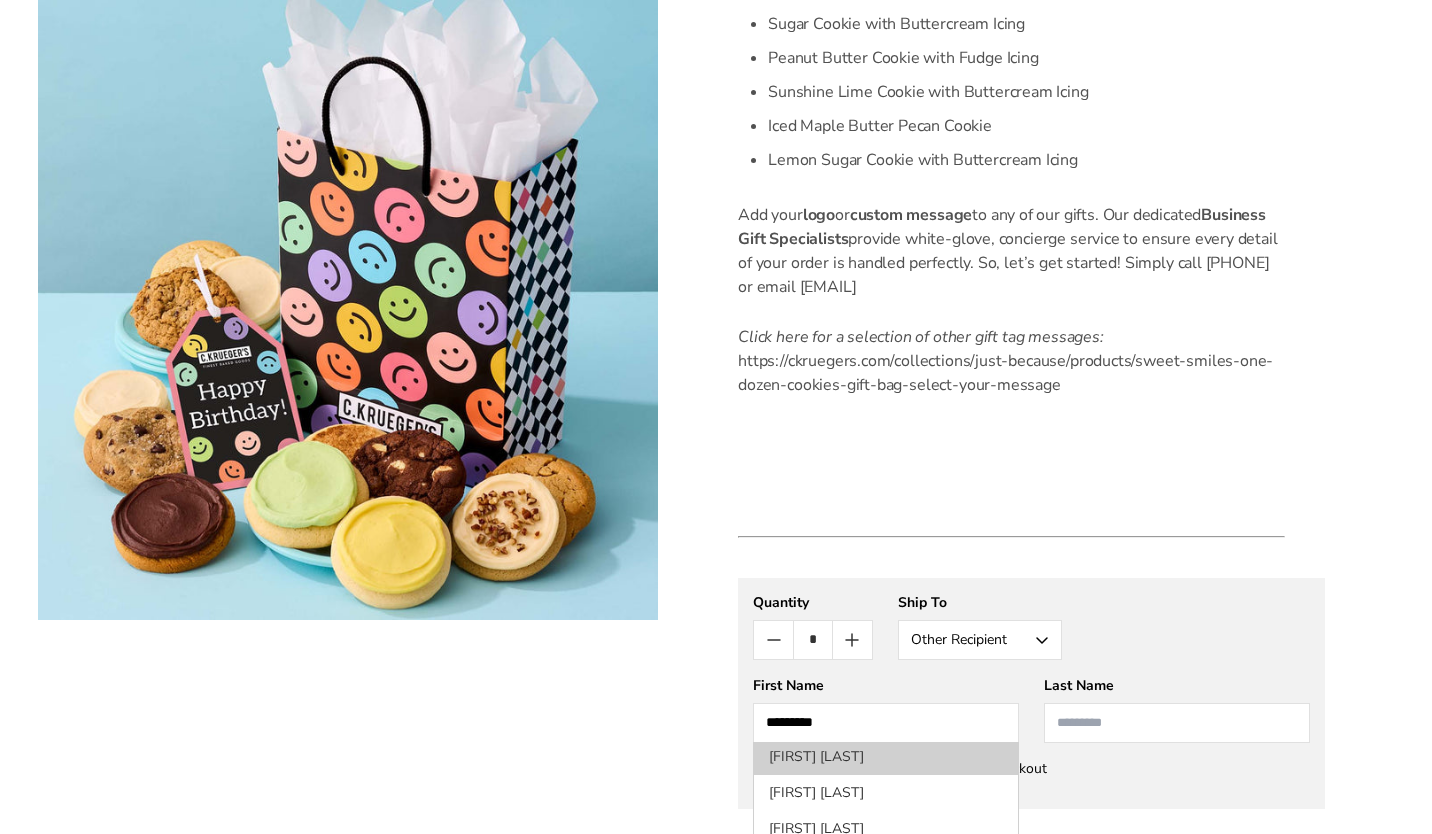 scroll, scrollTop: 1132, scrollLeft: 0, axis: vertical 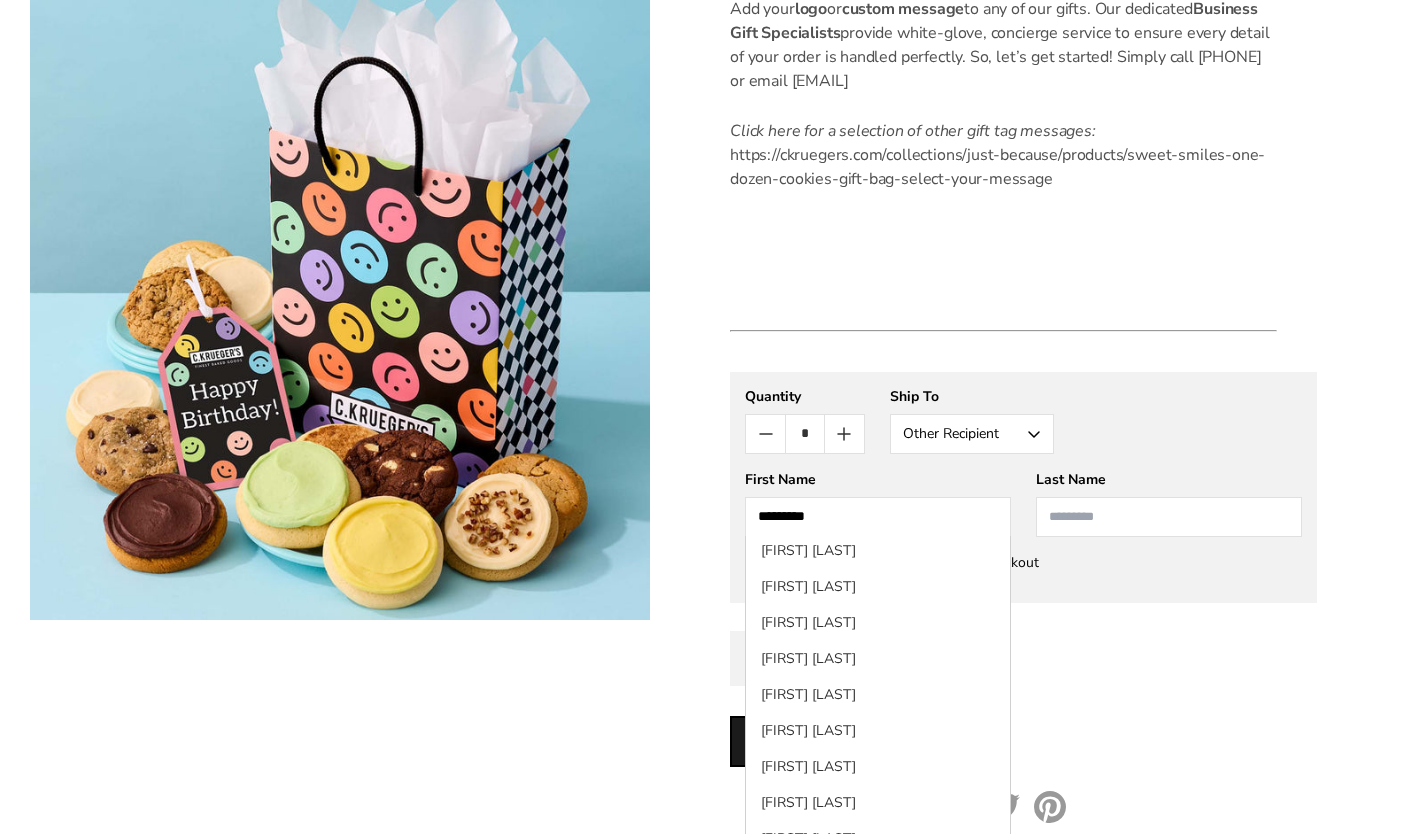 click at bounding box center (1169, 517) 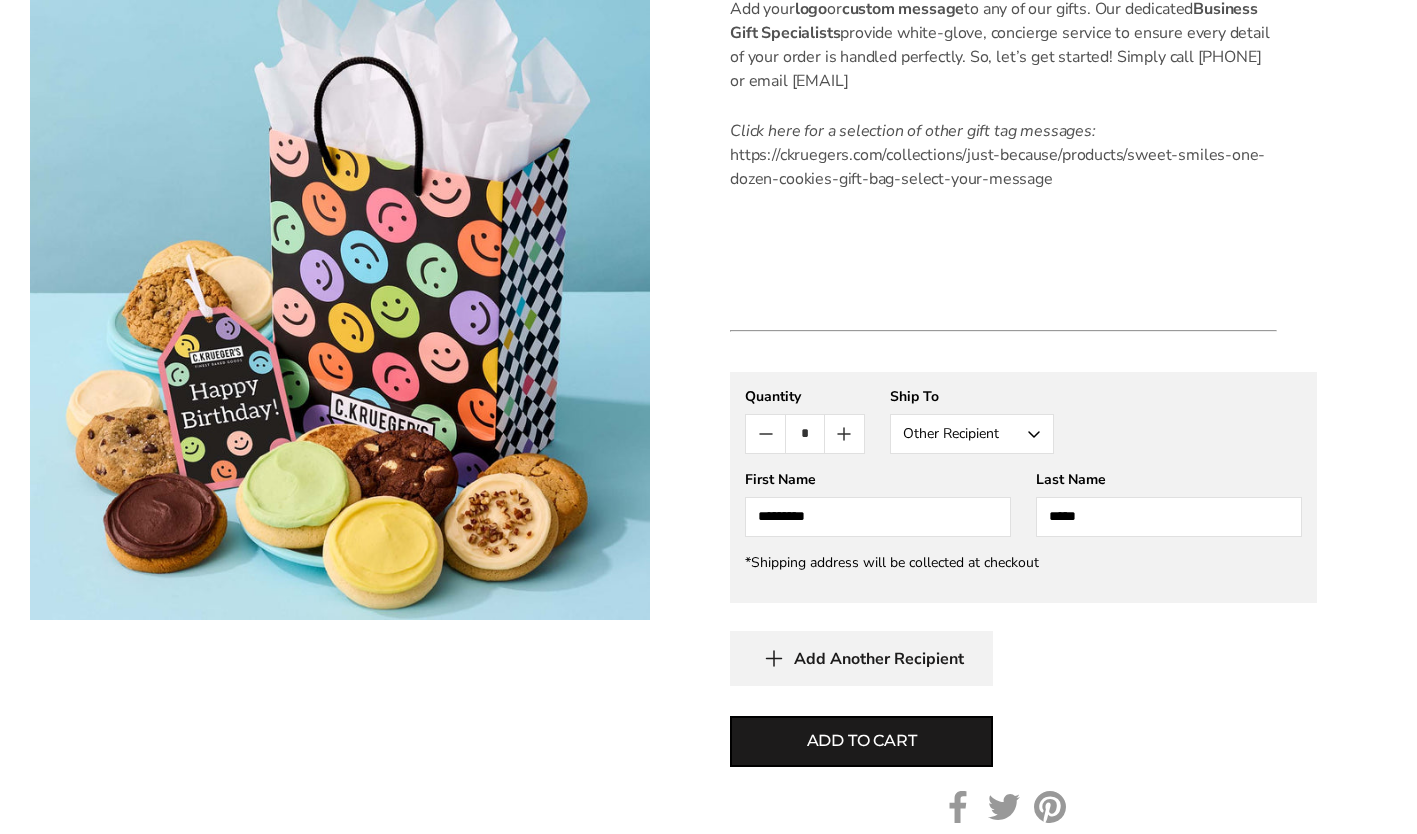 type on "*****" 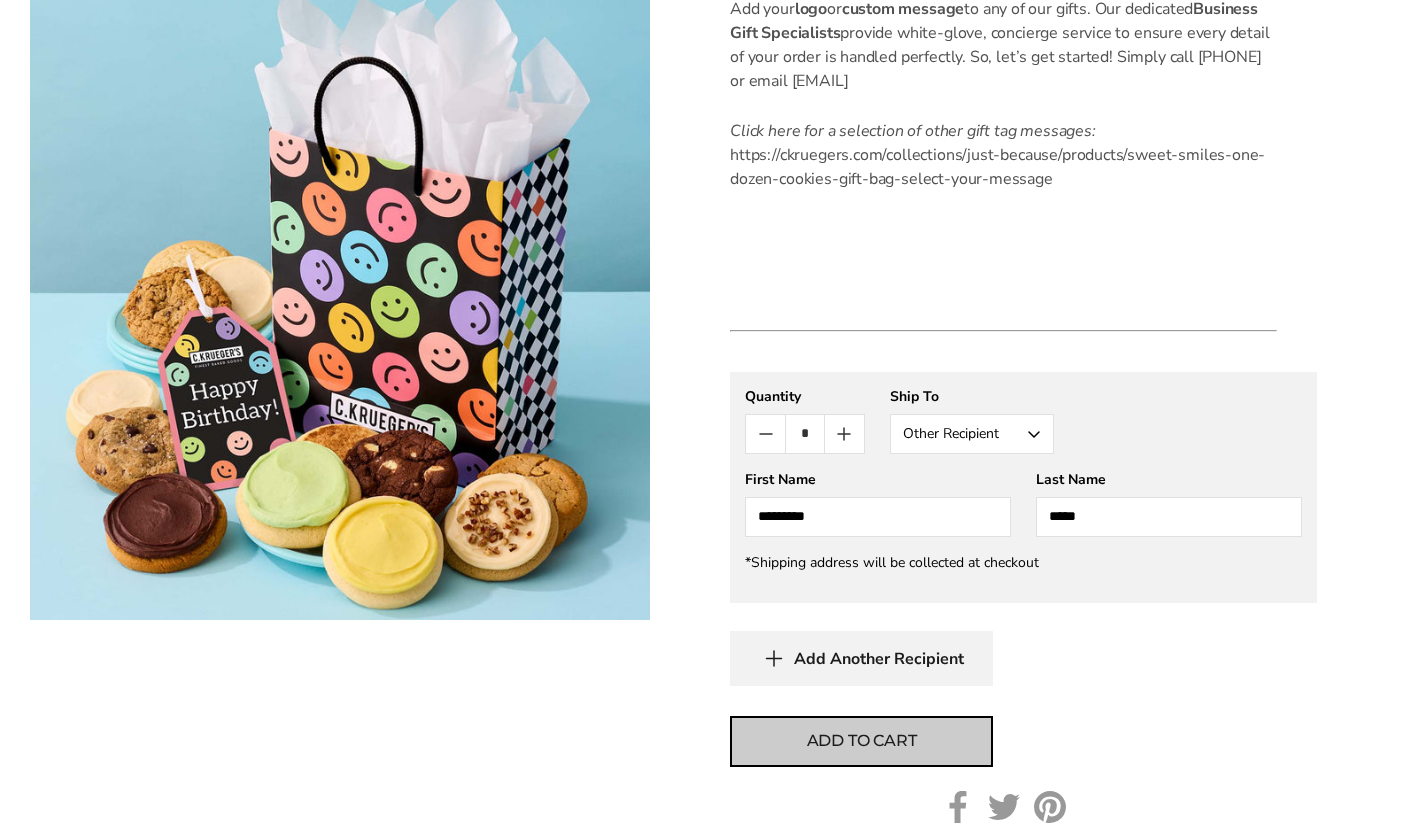 click on "Add to cart" at bounding box center (862, 741) 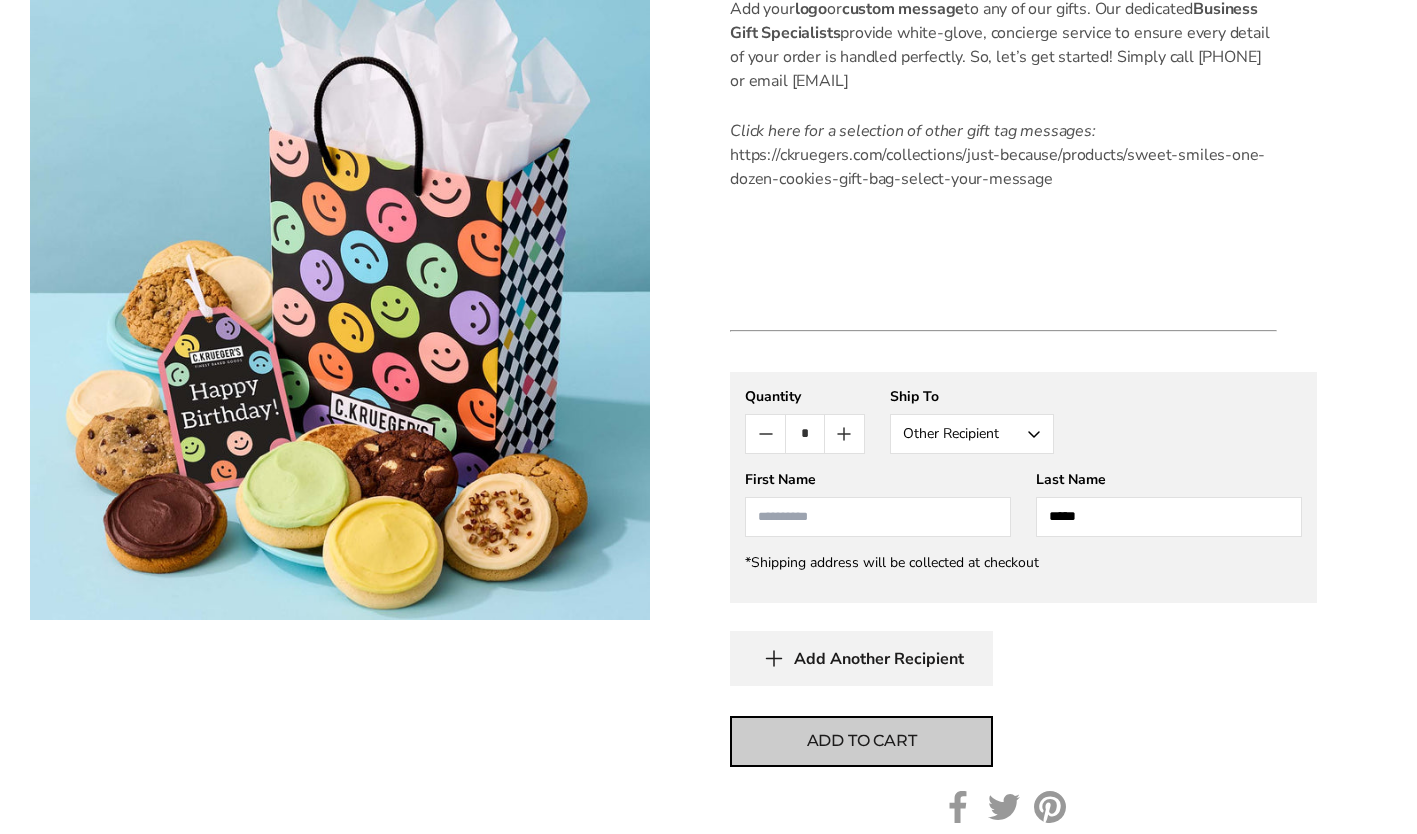 type 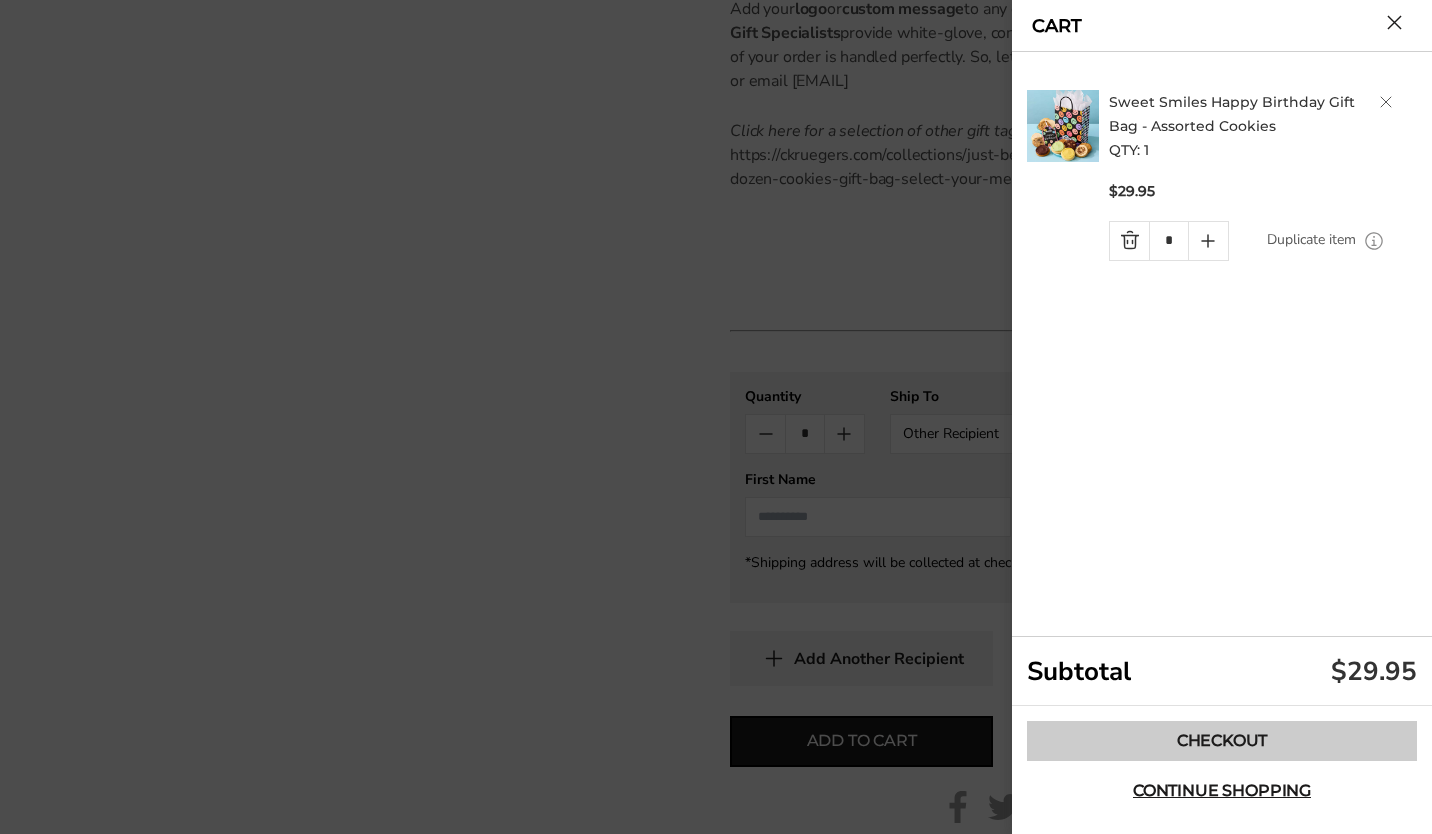 click on "Checkout" at bounding box center (1222, 741) 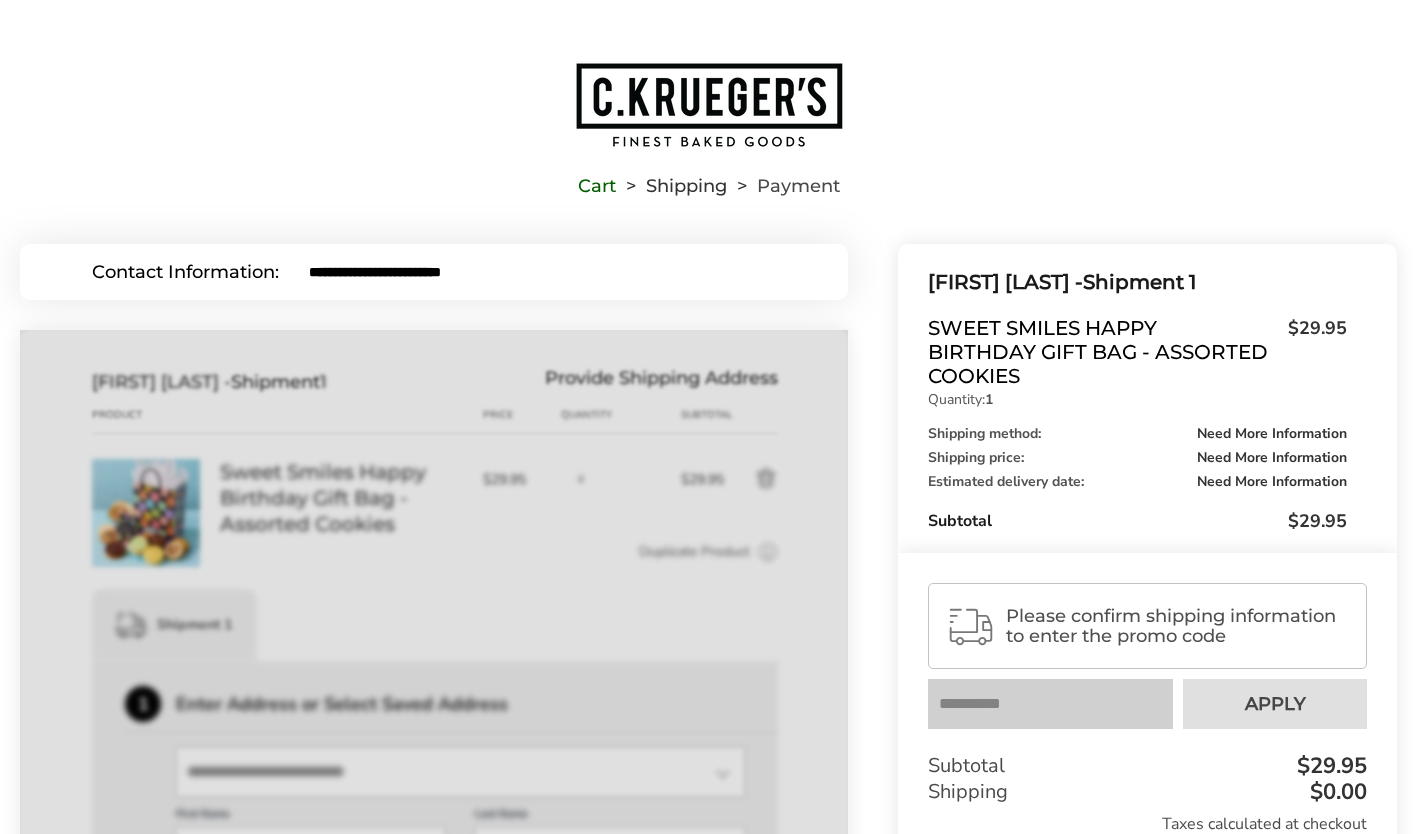 scroll, scrollTop: 0, scrollLeft: 0, axis: both 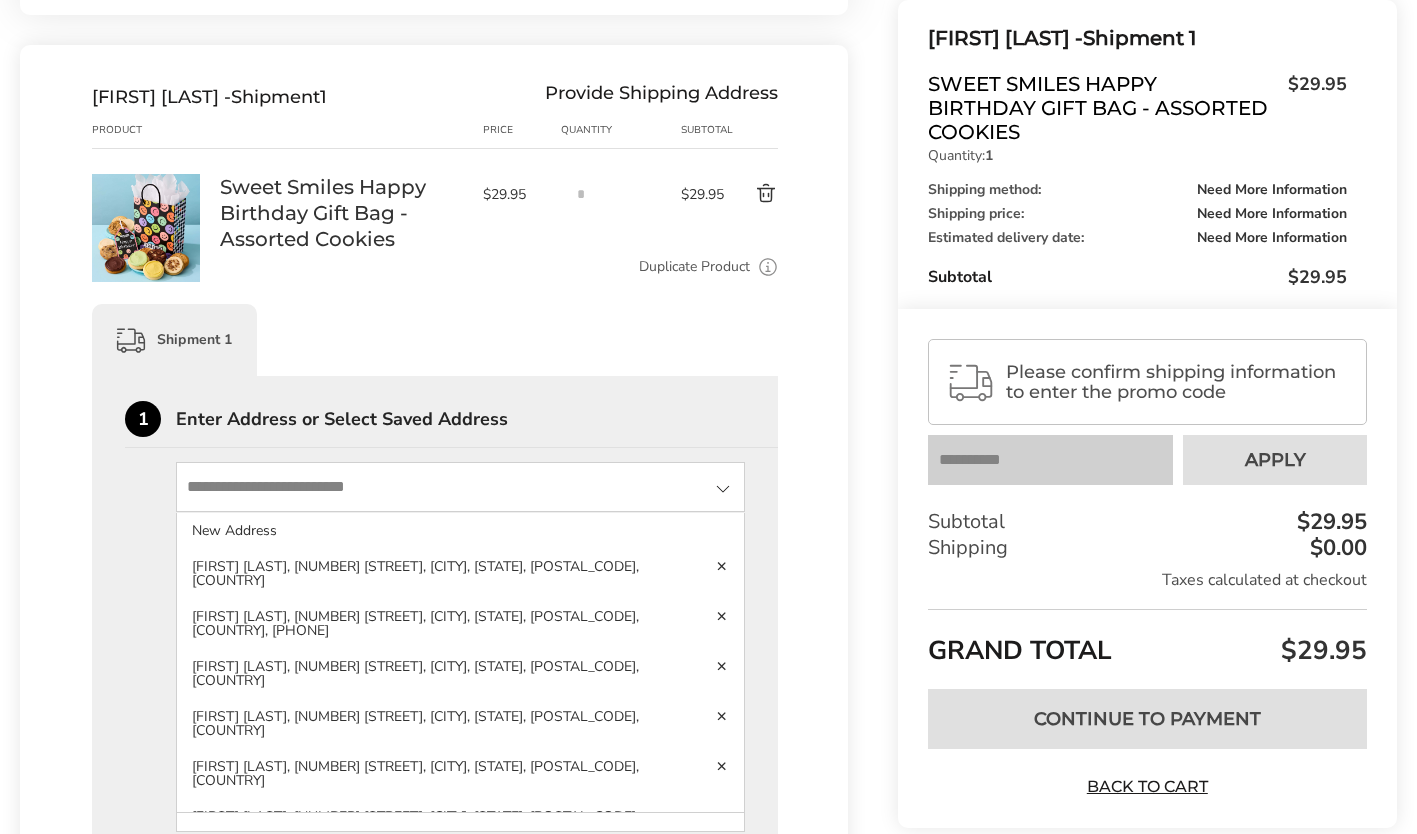 click at bounding box center (460, 487) 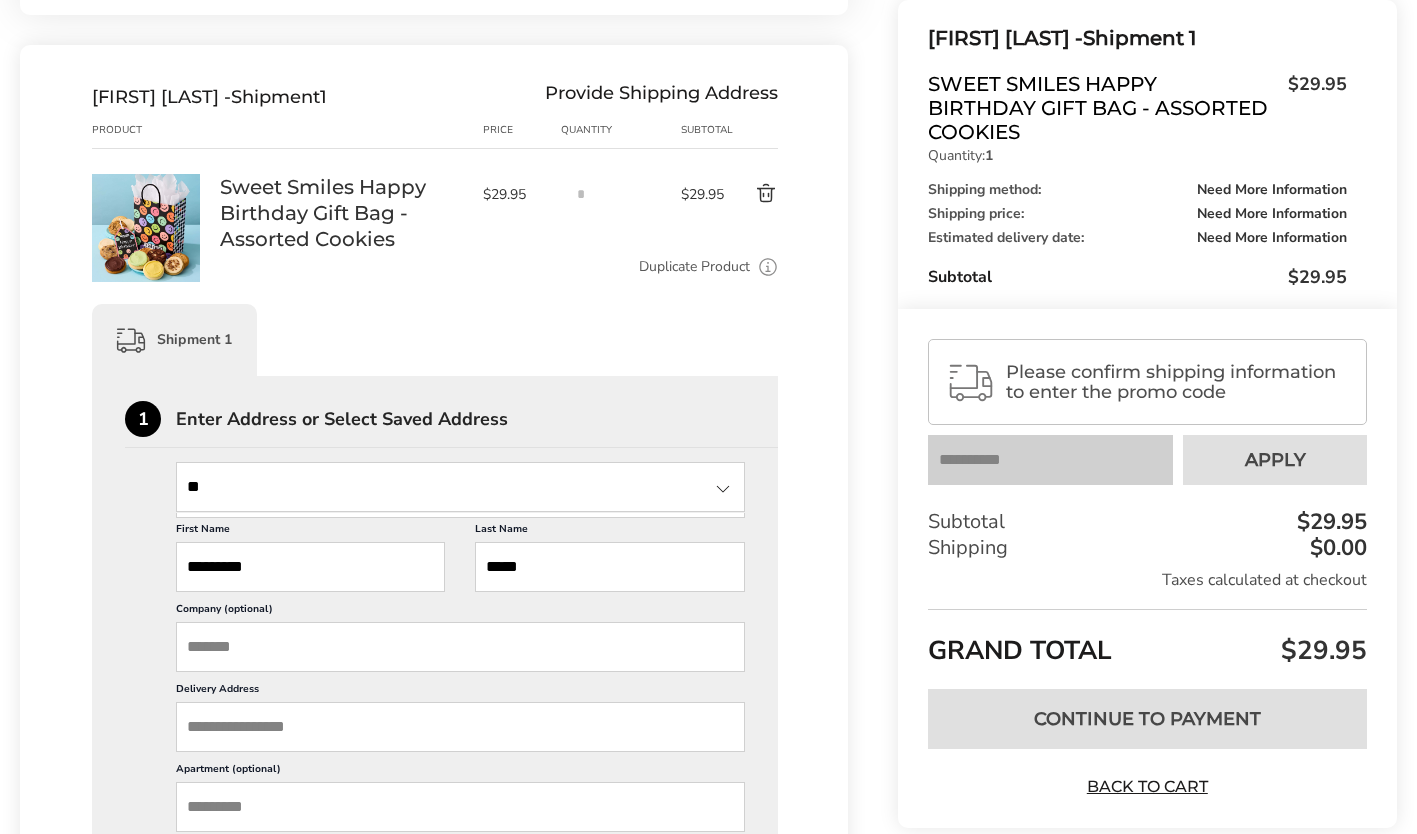 type on "*" 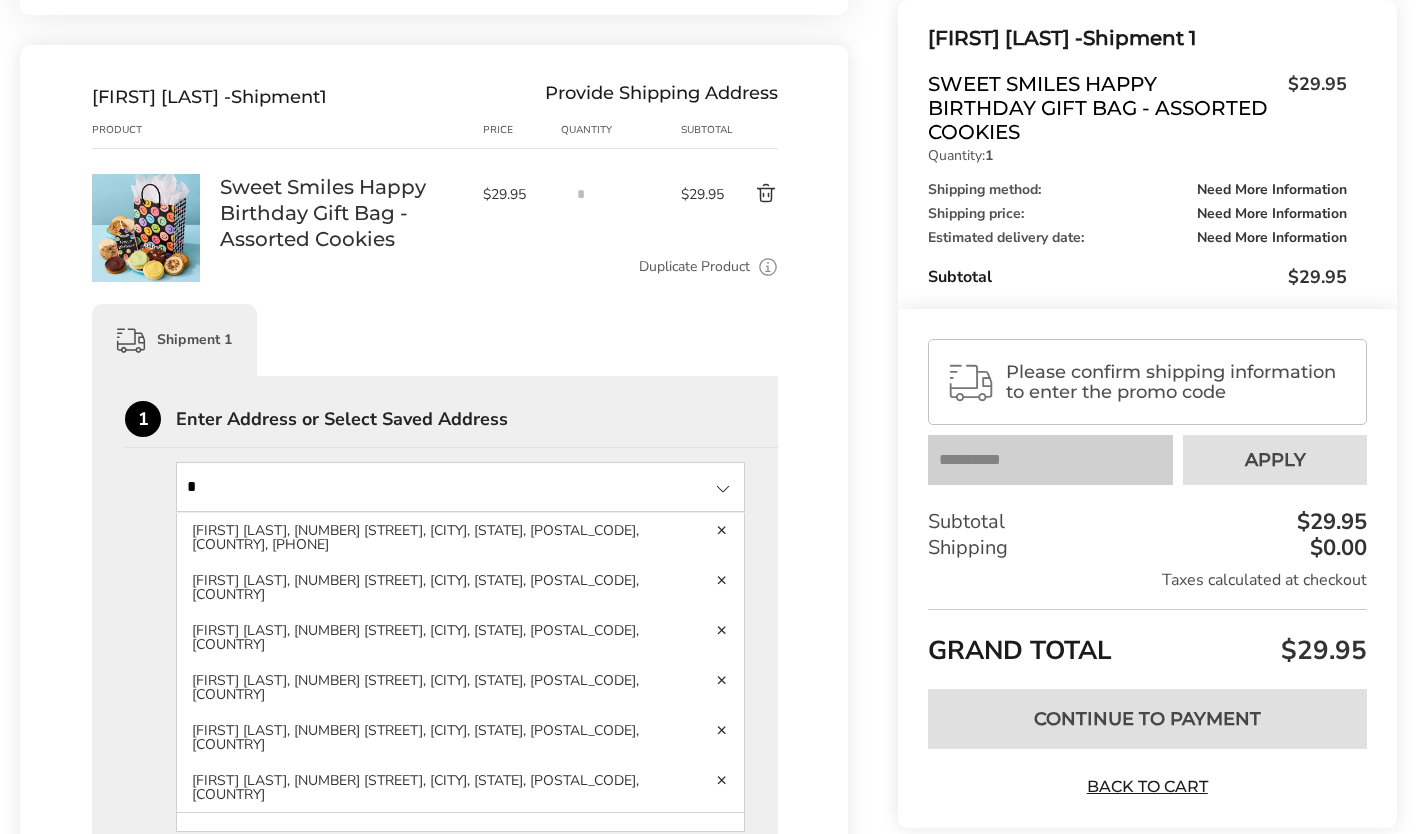 type 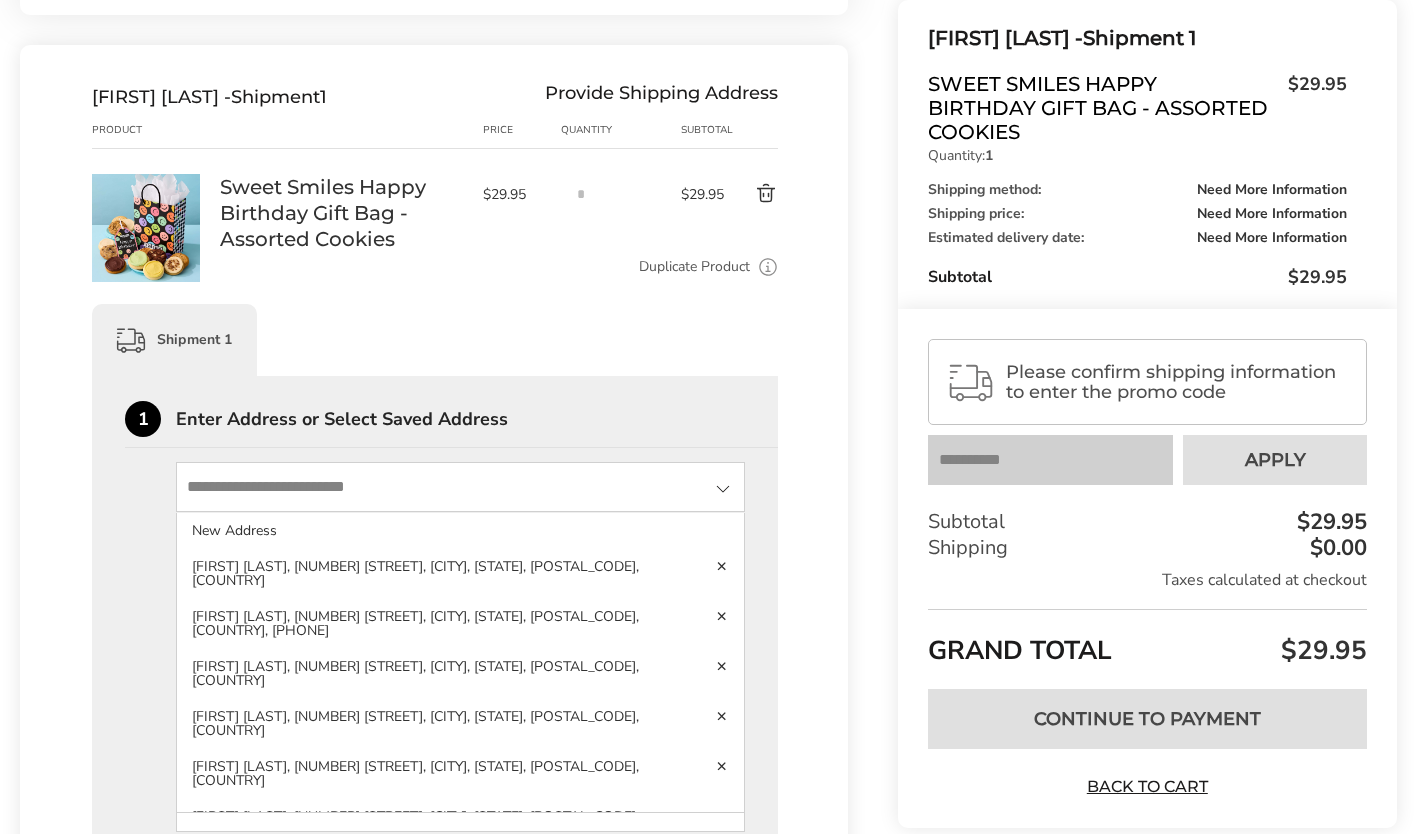 click on "New Address" 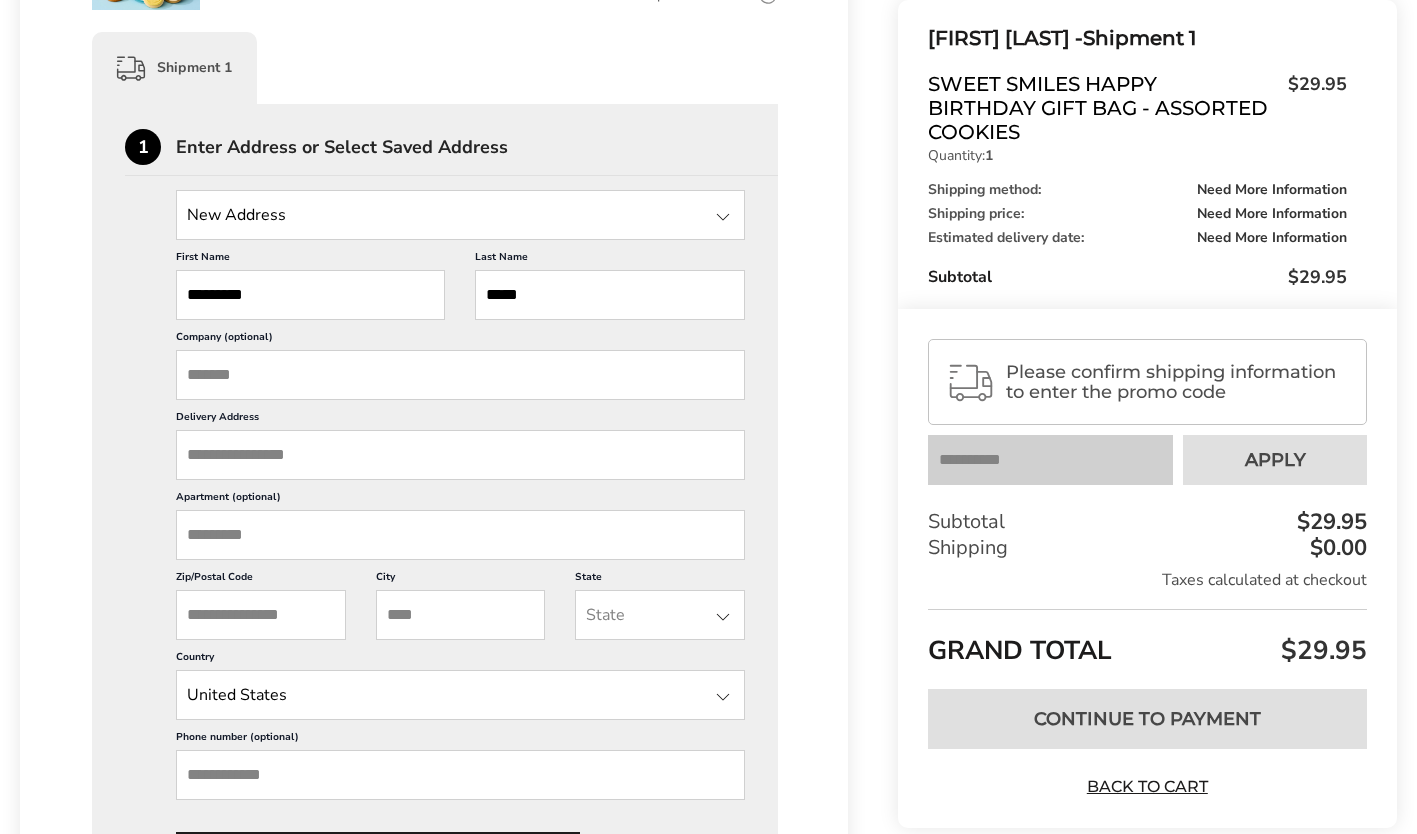 scroll, scrollTop: 561, scrollLeft: 0, axis: vertical 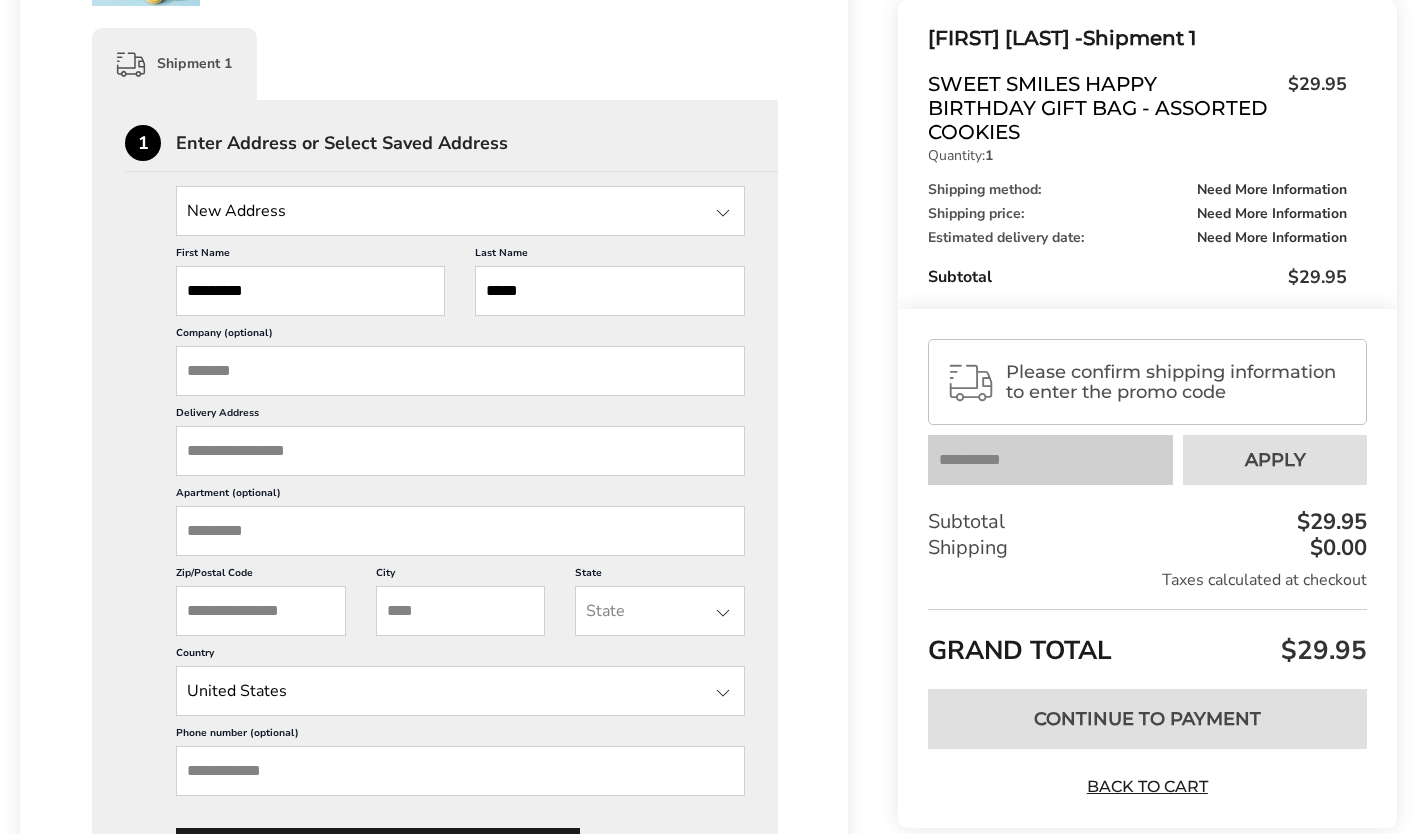 click on "Delivery Address" at bounding box center [460, 451] 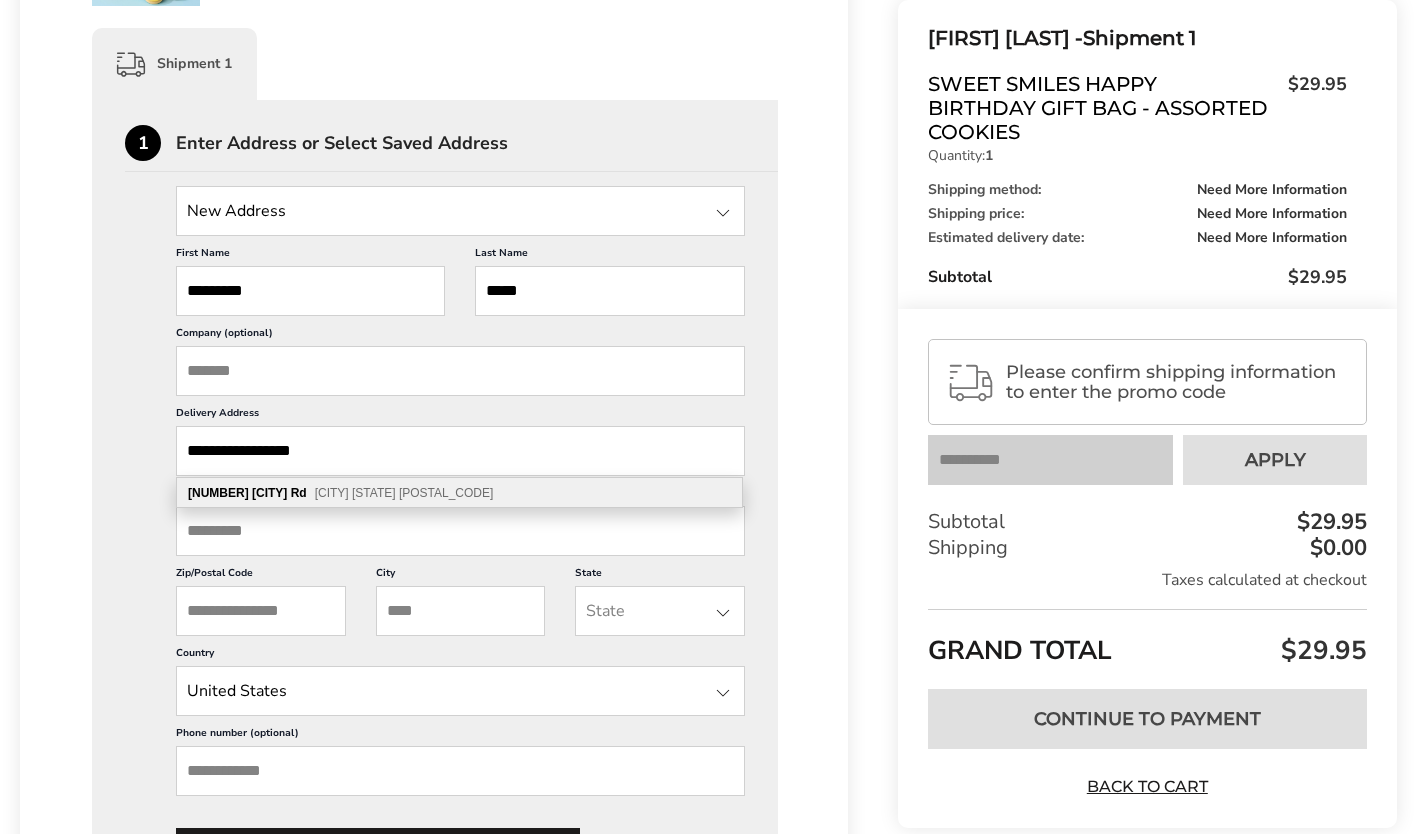 click on "[CITY] [STATE] [POSTAL_CODE]" at bounding box center (404, 493) 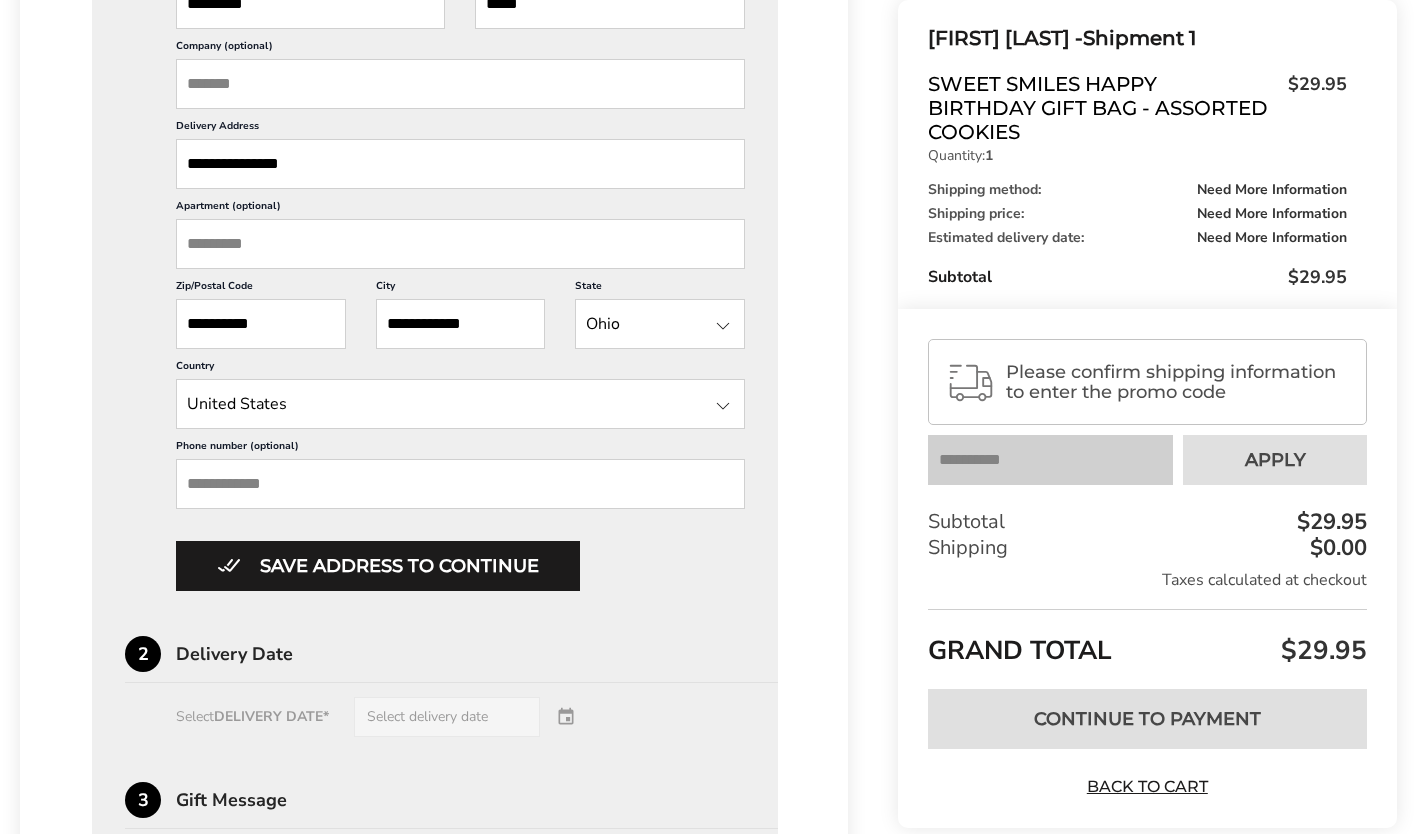 scroll, scrollTop: 851, scrollLeft: 0, axis: vertical 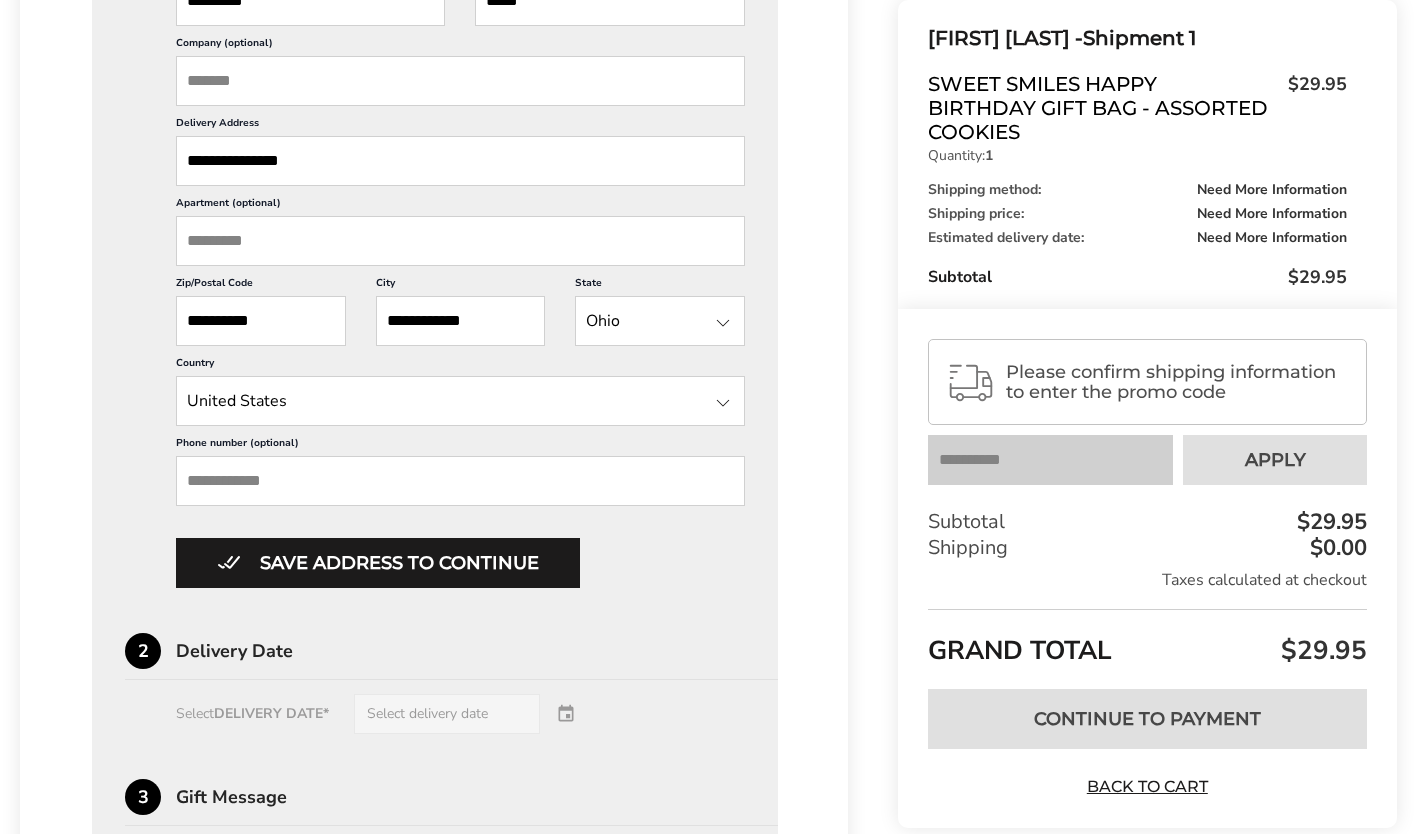 click on "Phone number (optional)" at bounding box center [460, 481] 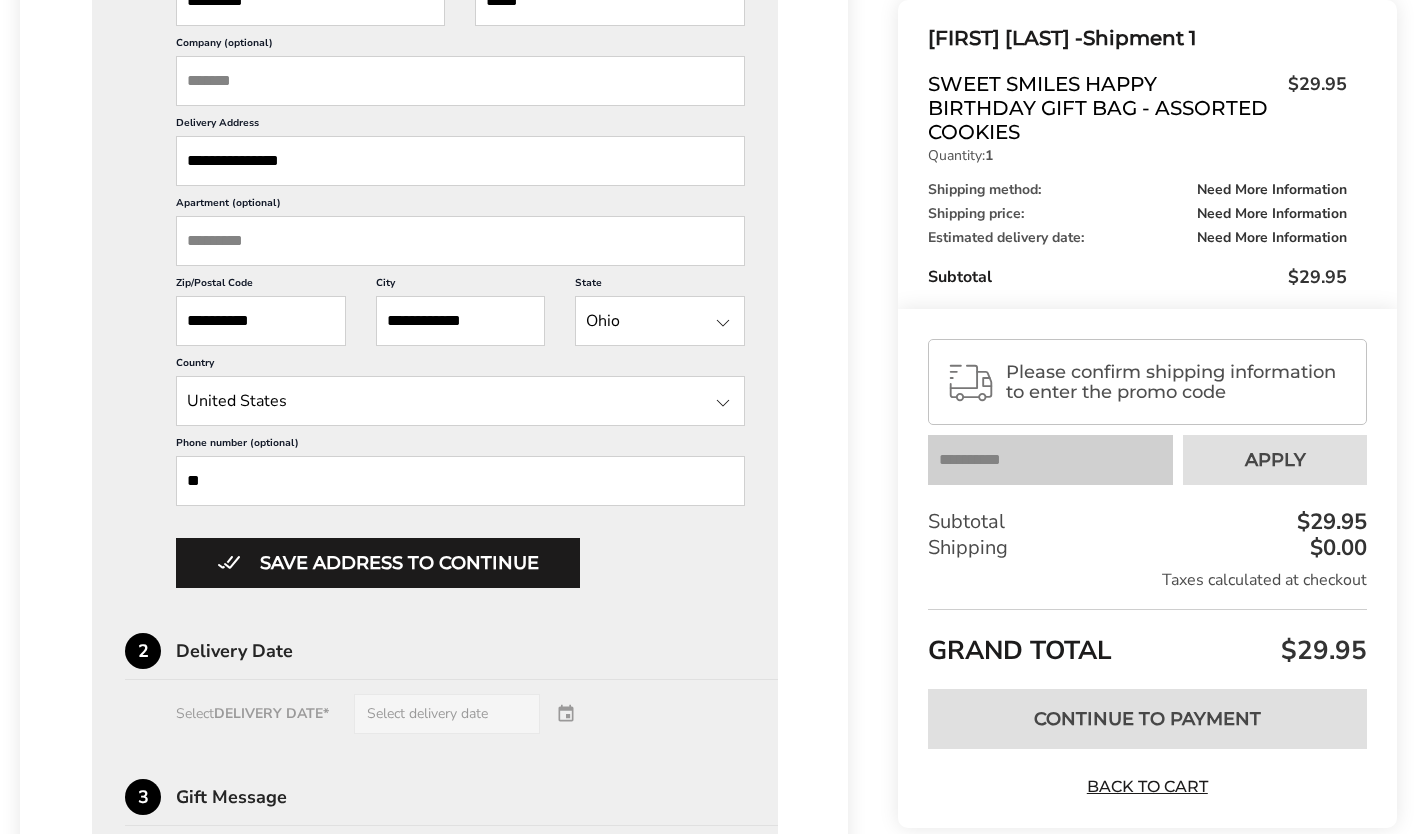 type on "*" 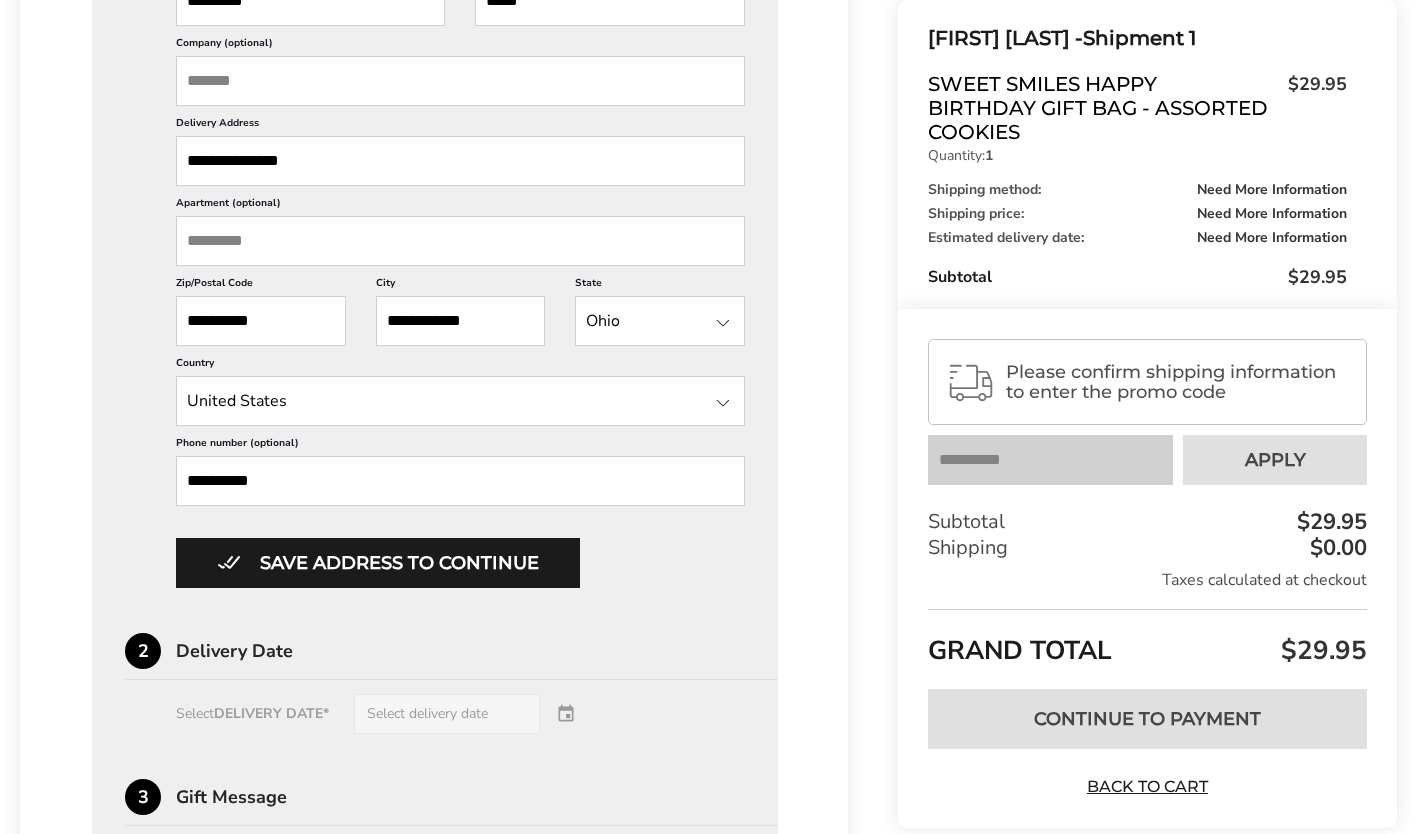 type on "**********" 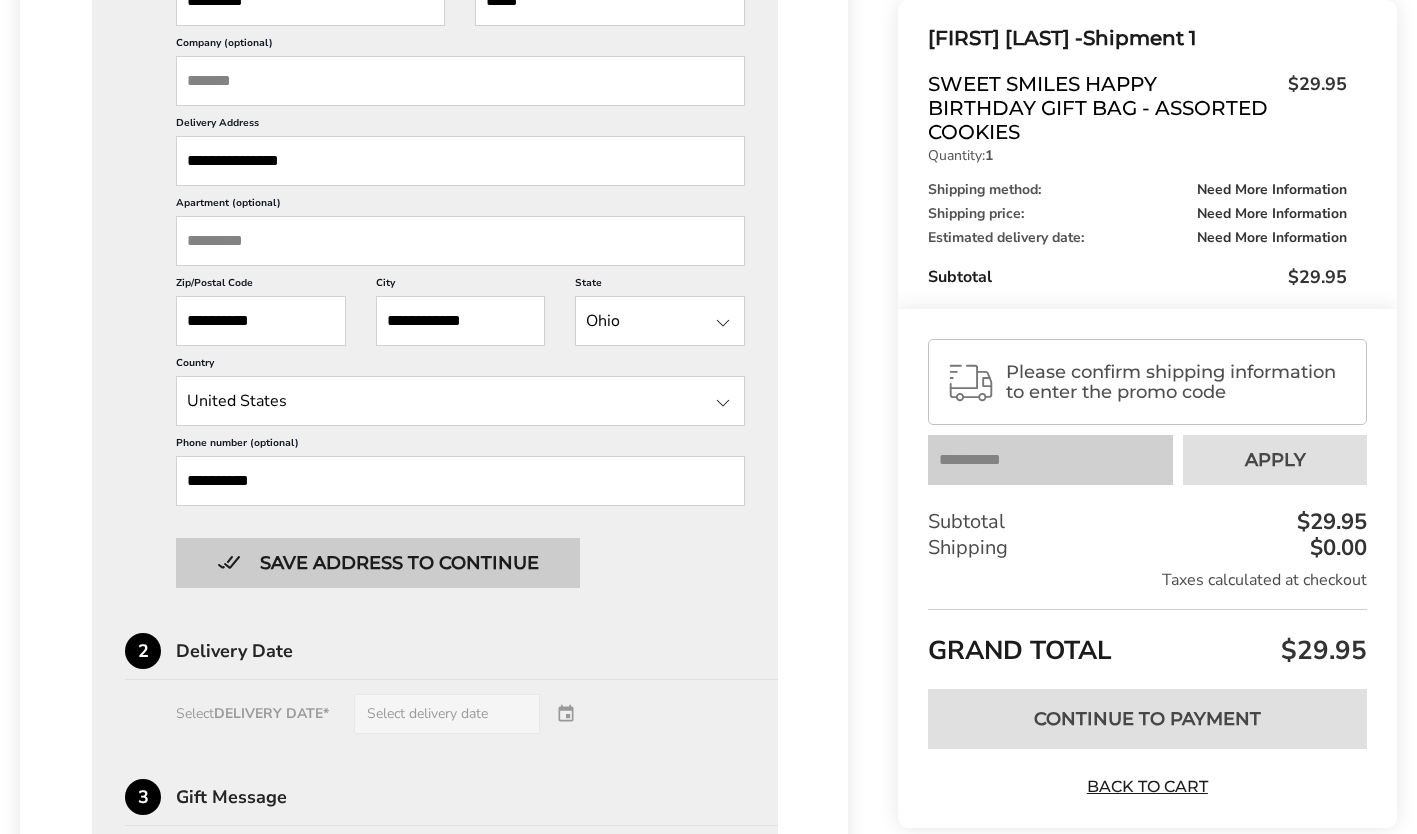 click on "Save address to continue" at bounding box center [378, 563] 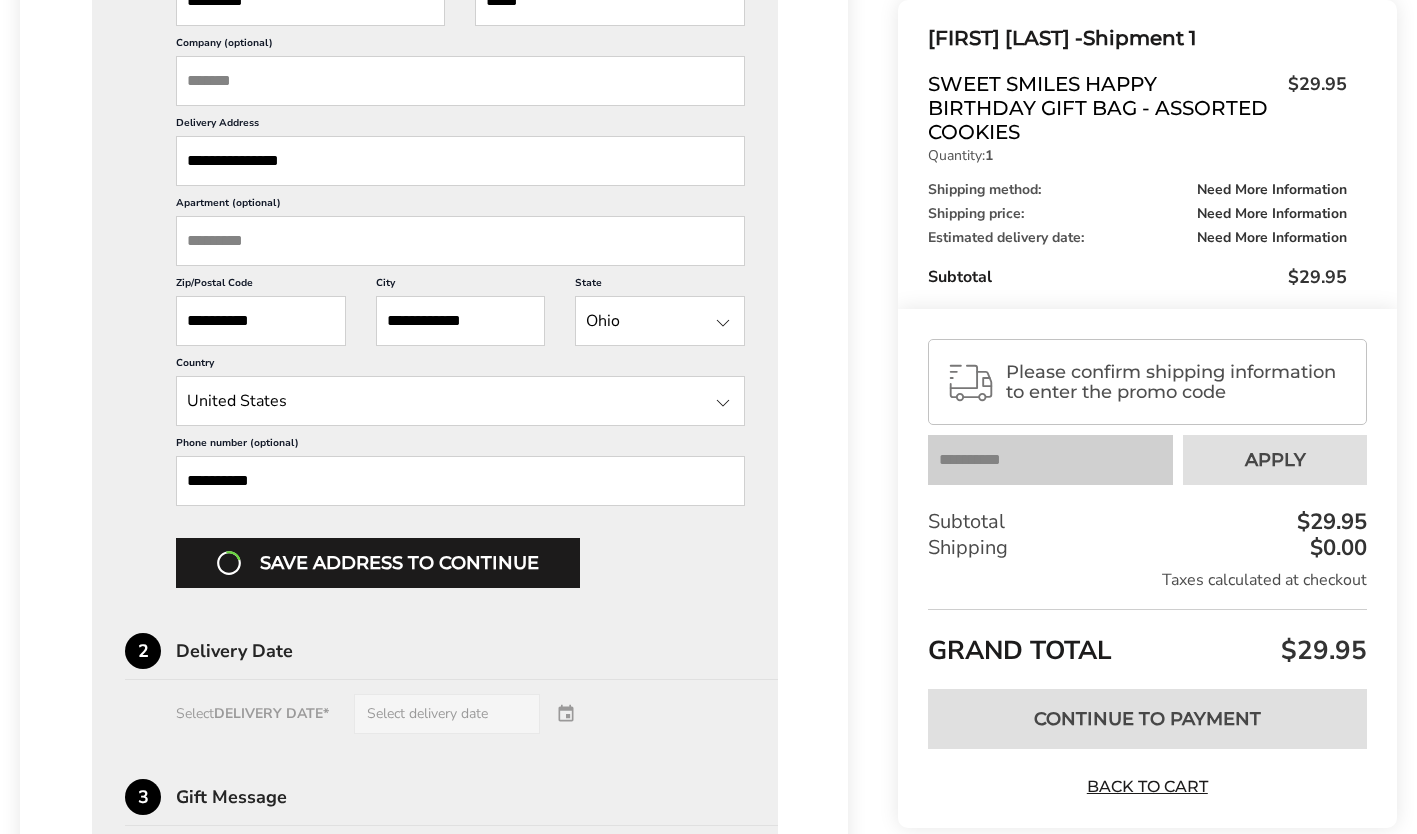 scroll, scrollTop: 848, scrollLeft: 0, axis: vertical 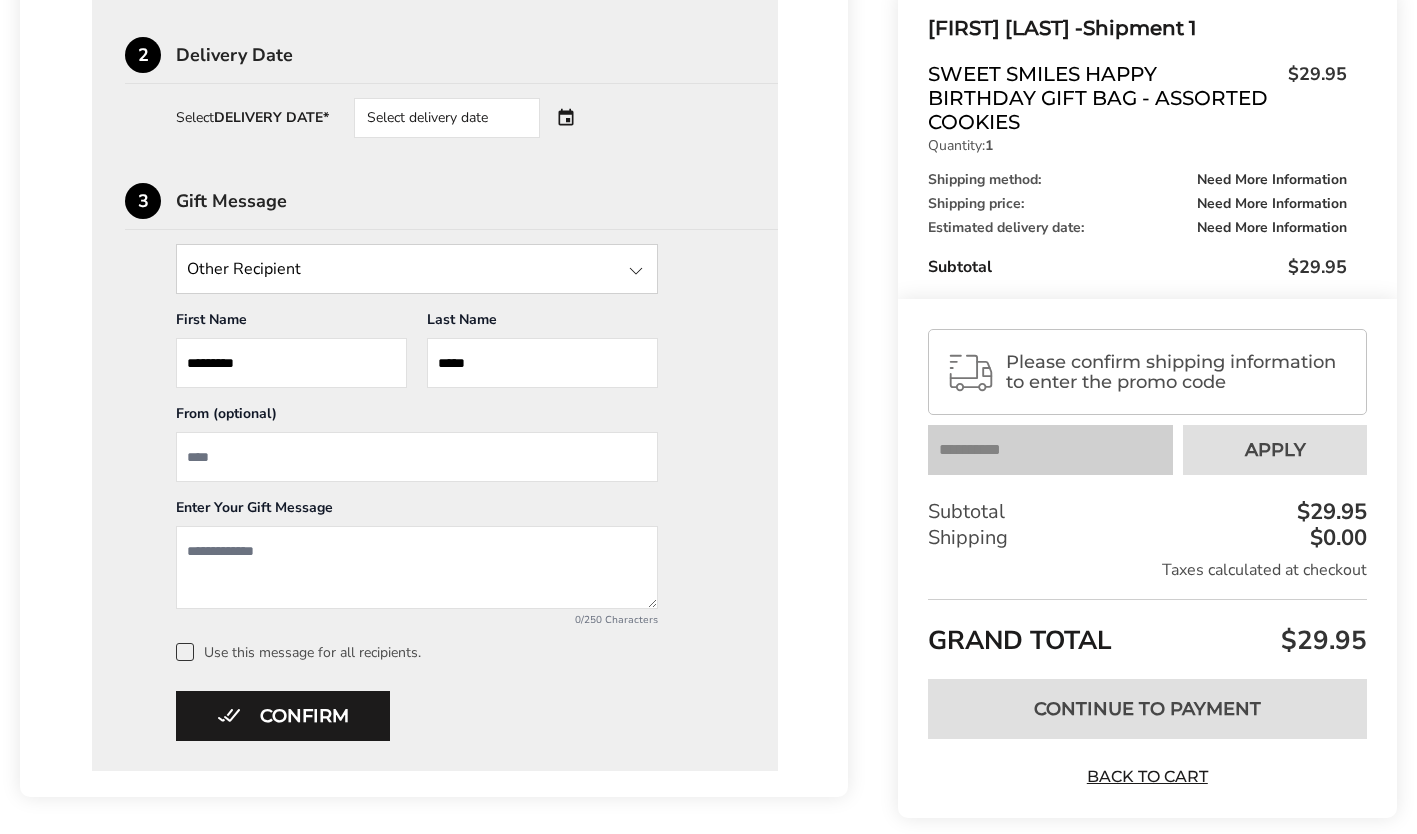 click on "Select delivery date" at bounding box center (447, 118) 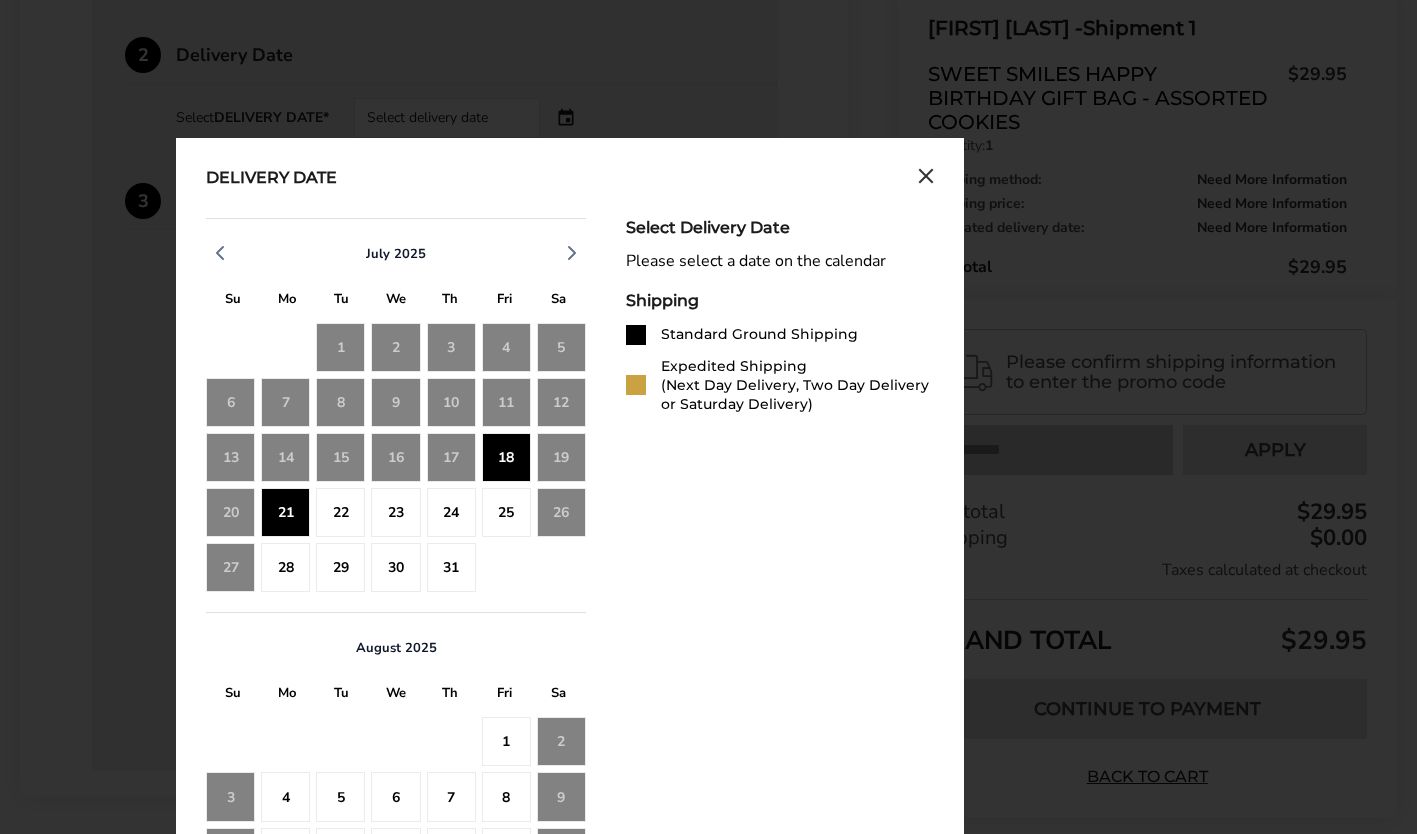 click on "18" 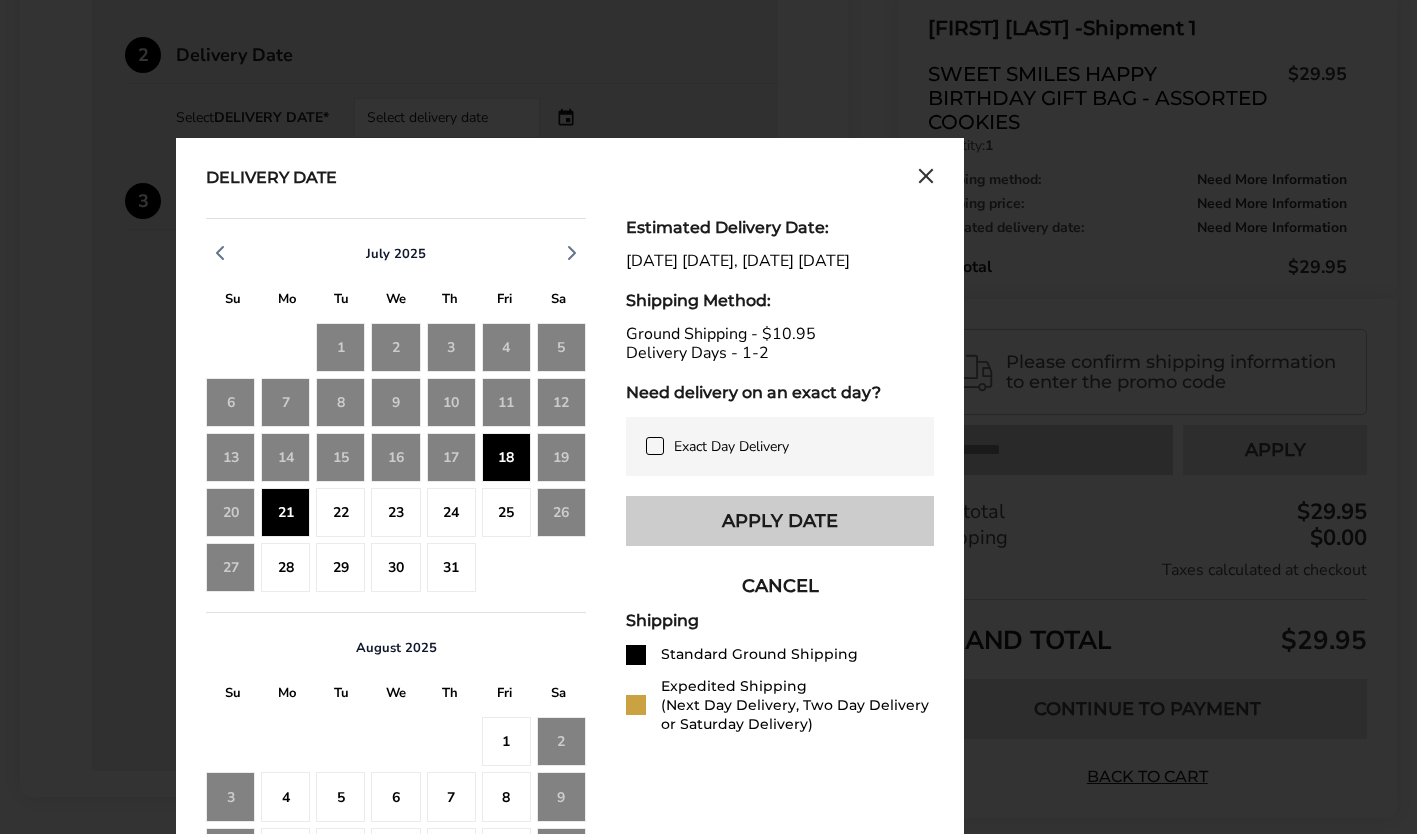 click on "Apply Date" at bounding box center [780, 521] 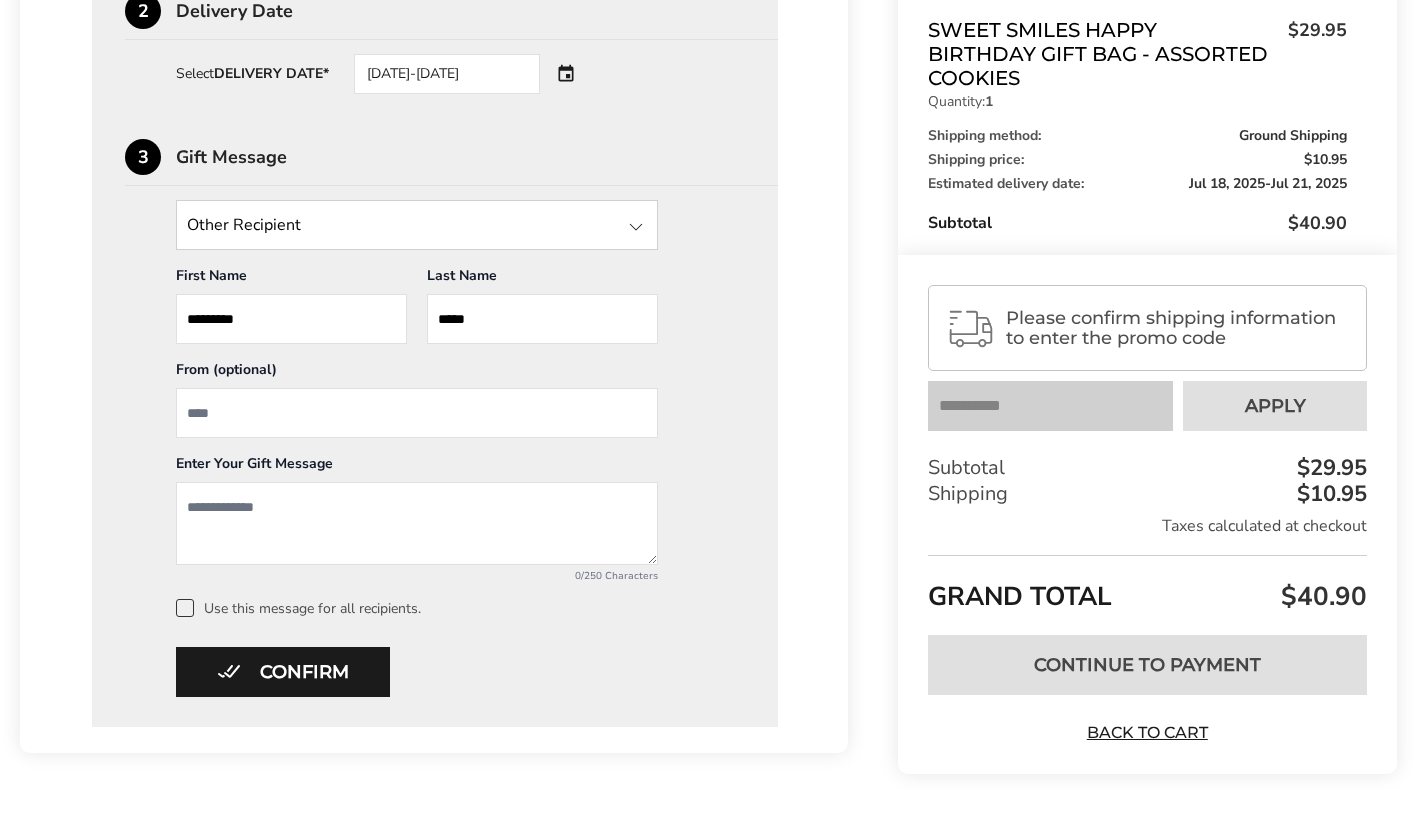 scroll, scrollTop: 941, scrollLeft: 0, axis: vertical 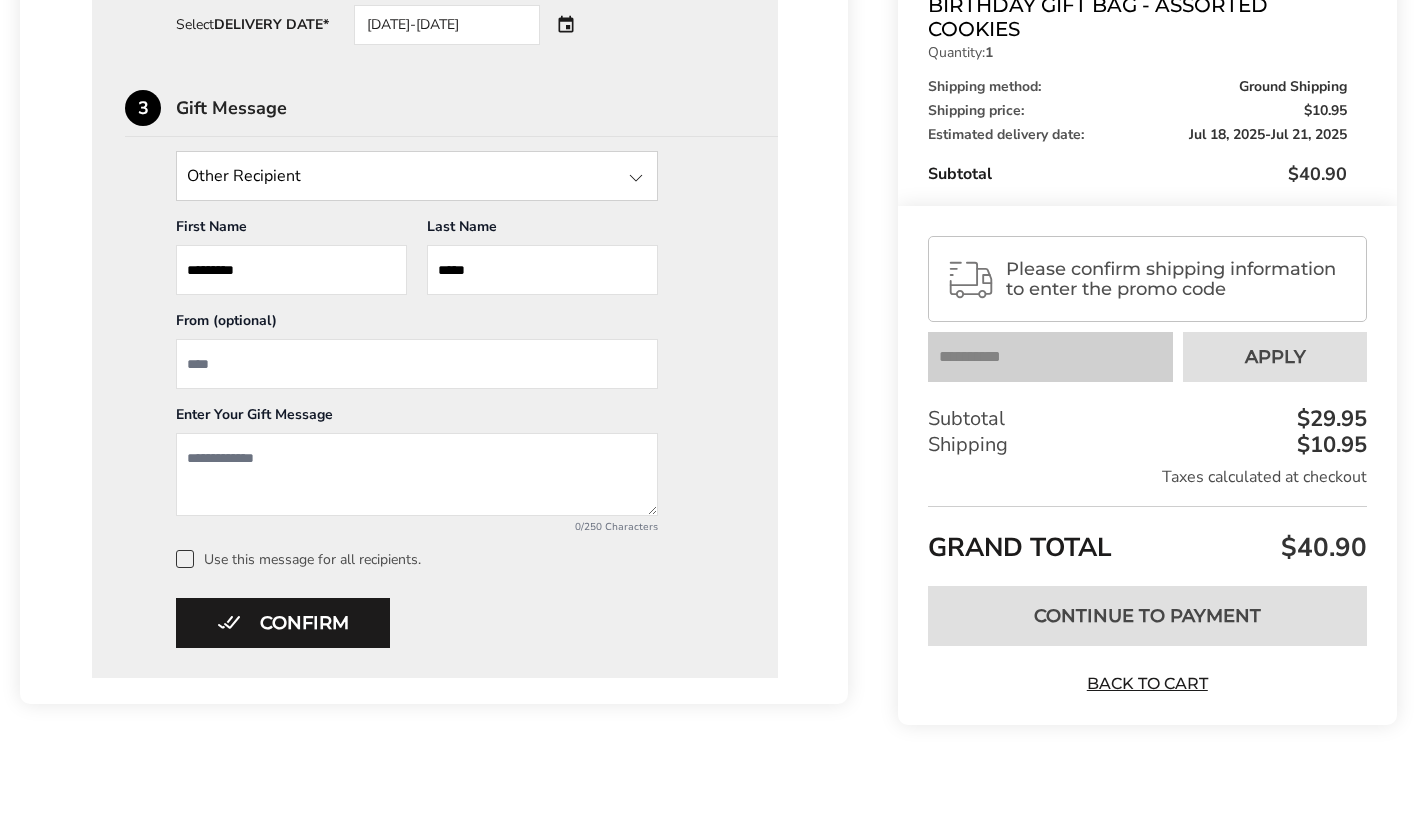drag, startPoint x: 301, startPoint y: 459, endPoint x: 0, endPoint y: 445, distance: 301.3254 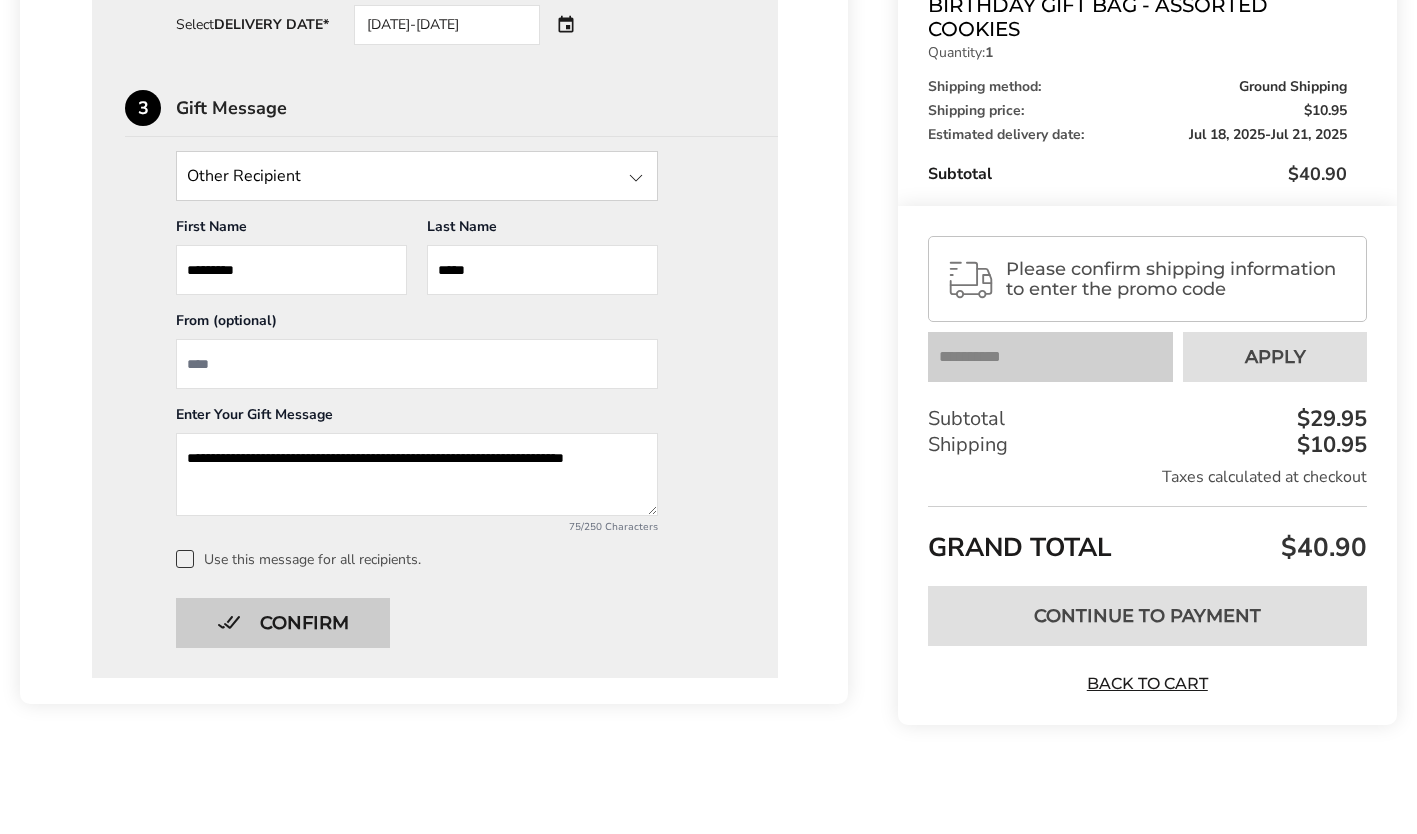 type on "**********" 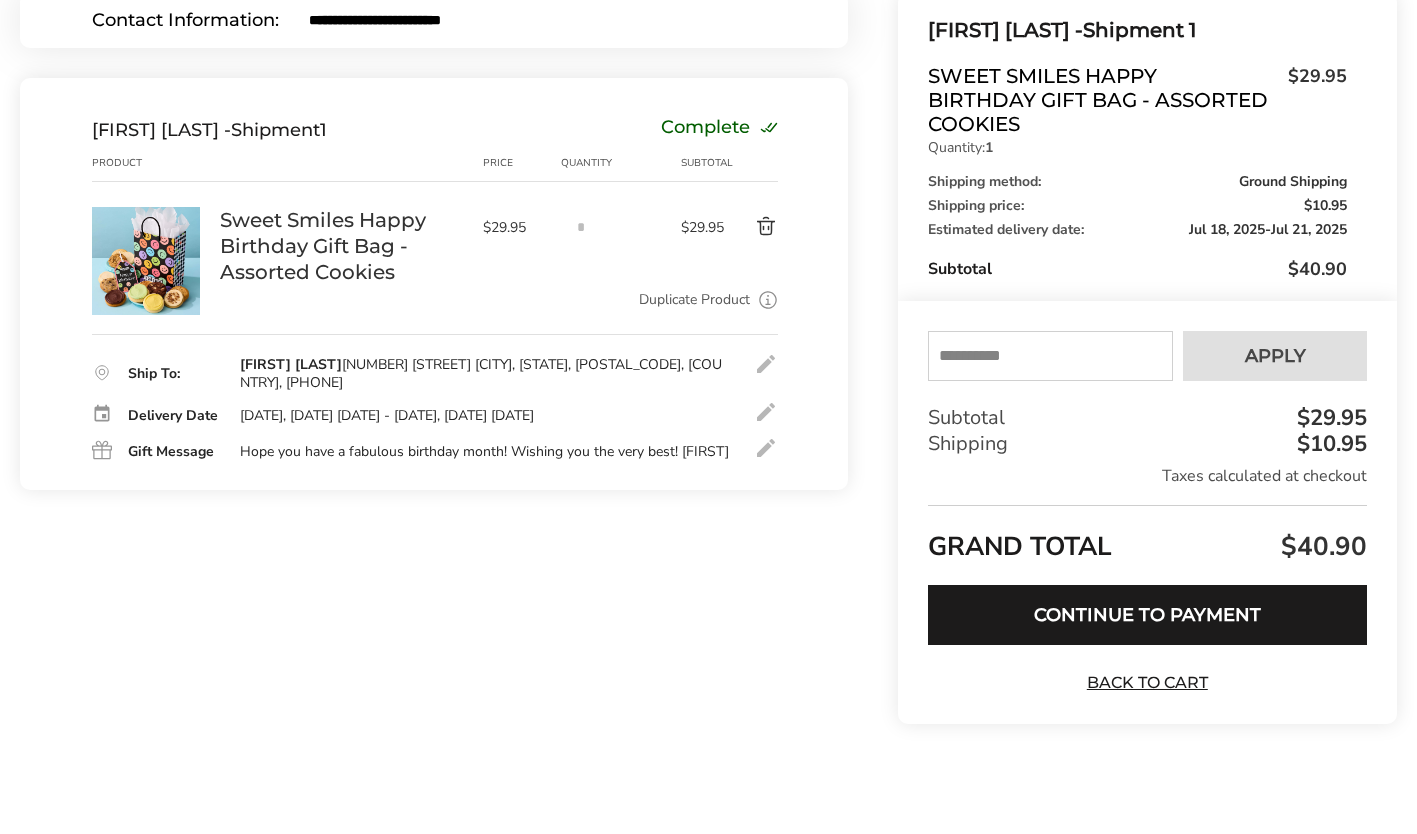 click at bounding box center [1050, 356] 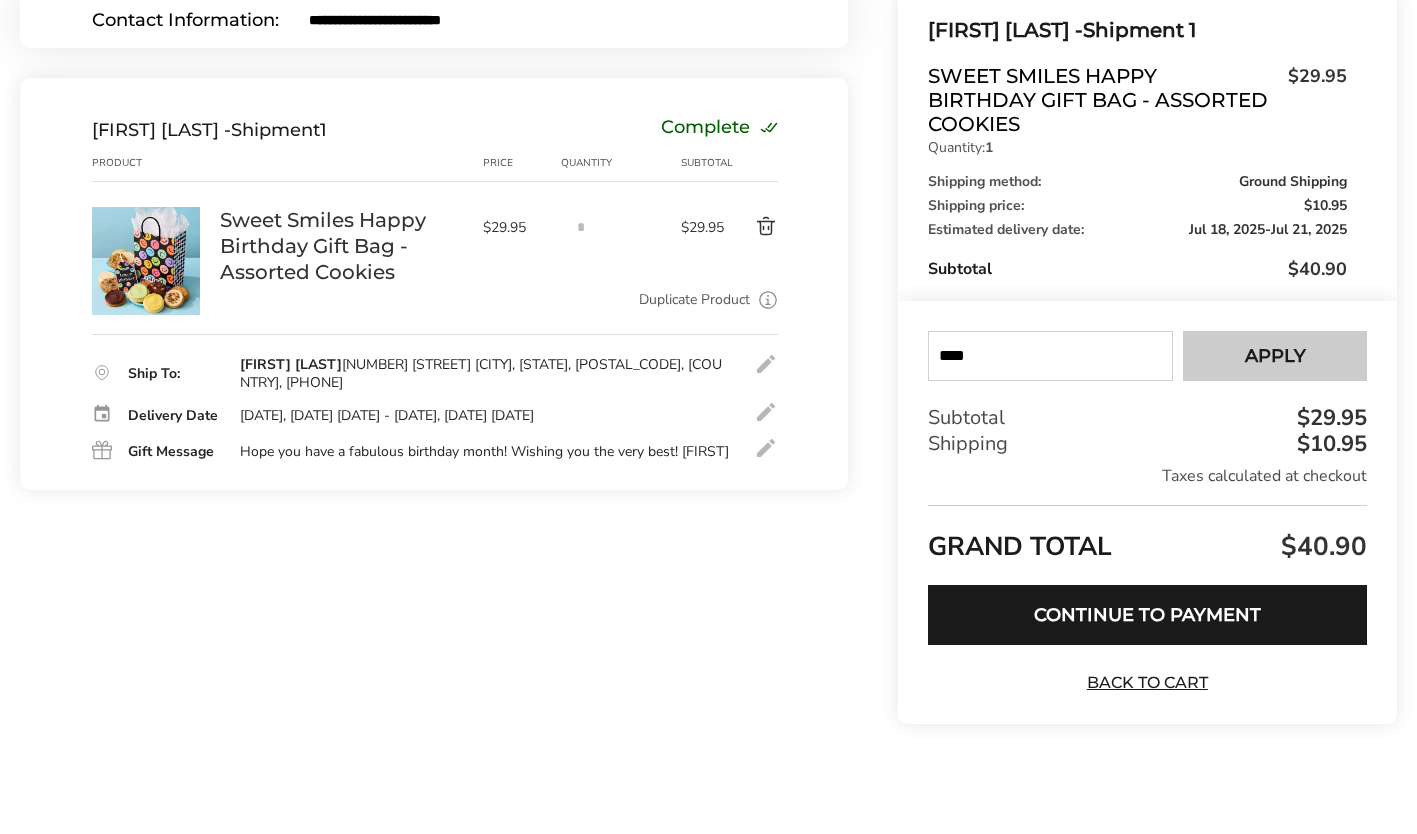 type on "****" 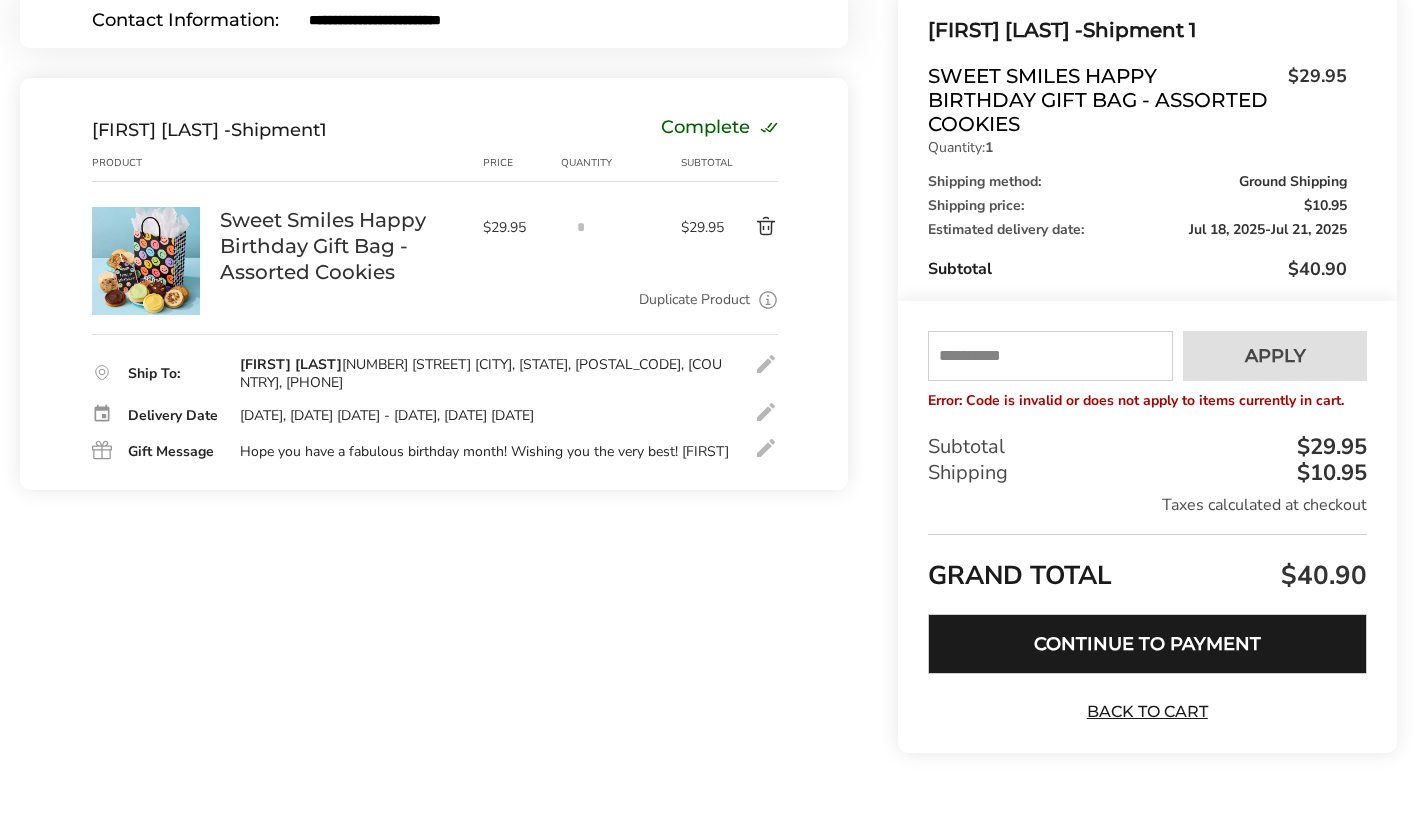 click on "Continue to Payment" at bounding box center [1147, 644] 